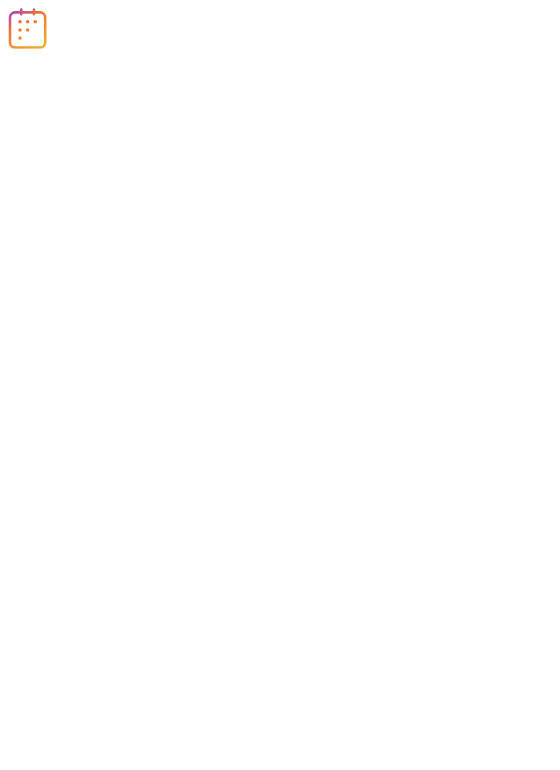 scroll, scrollTop: 0, scrollLeft: 0, axis: both 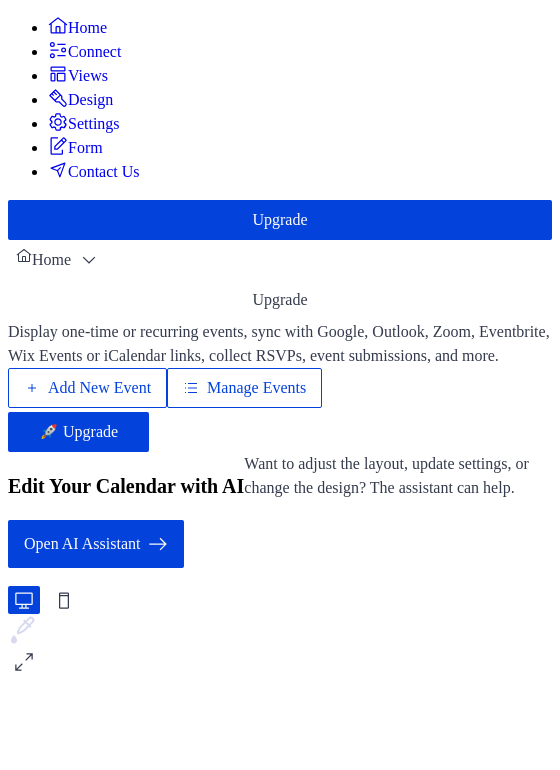 click on "Manage Events" at bounding box center [256, 388] 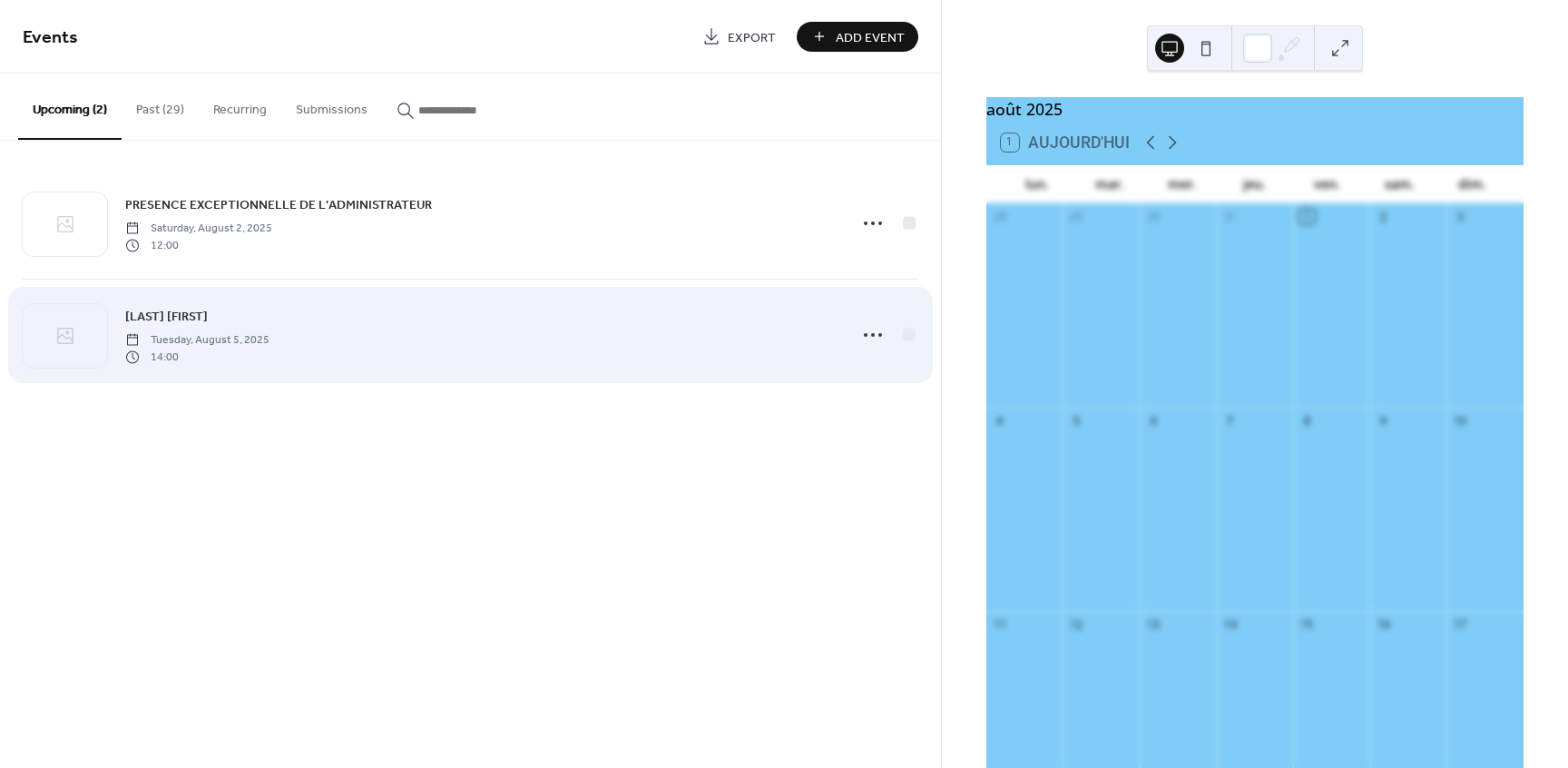scroll, scrollTop: 0, scrollLeft: 0, axis: both 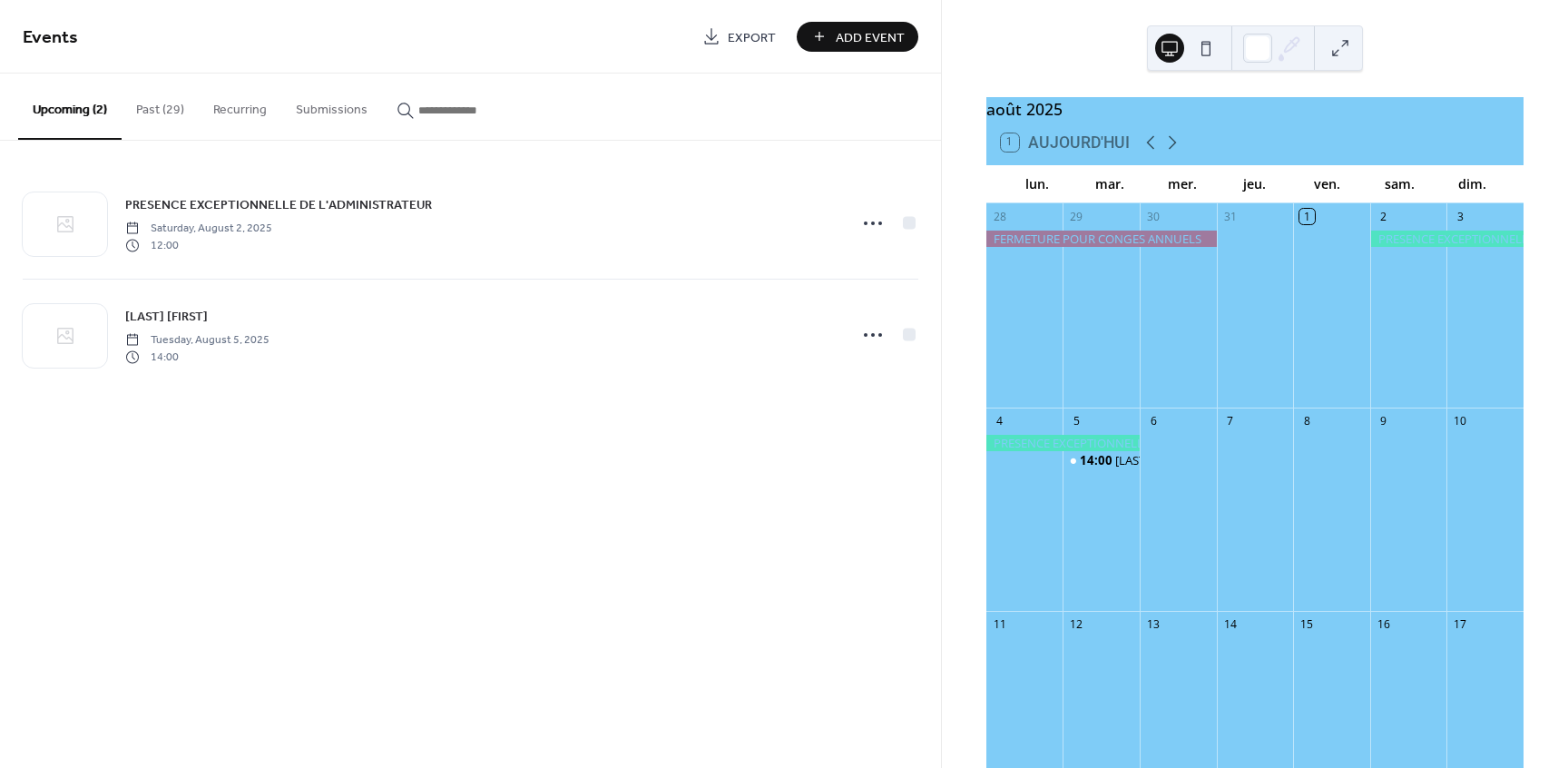 click on "Past (29)" at bounding box center (160, 105) 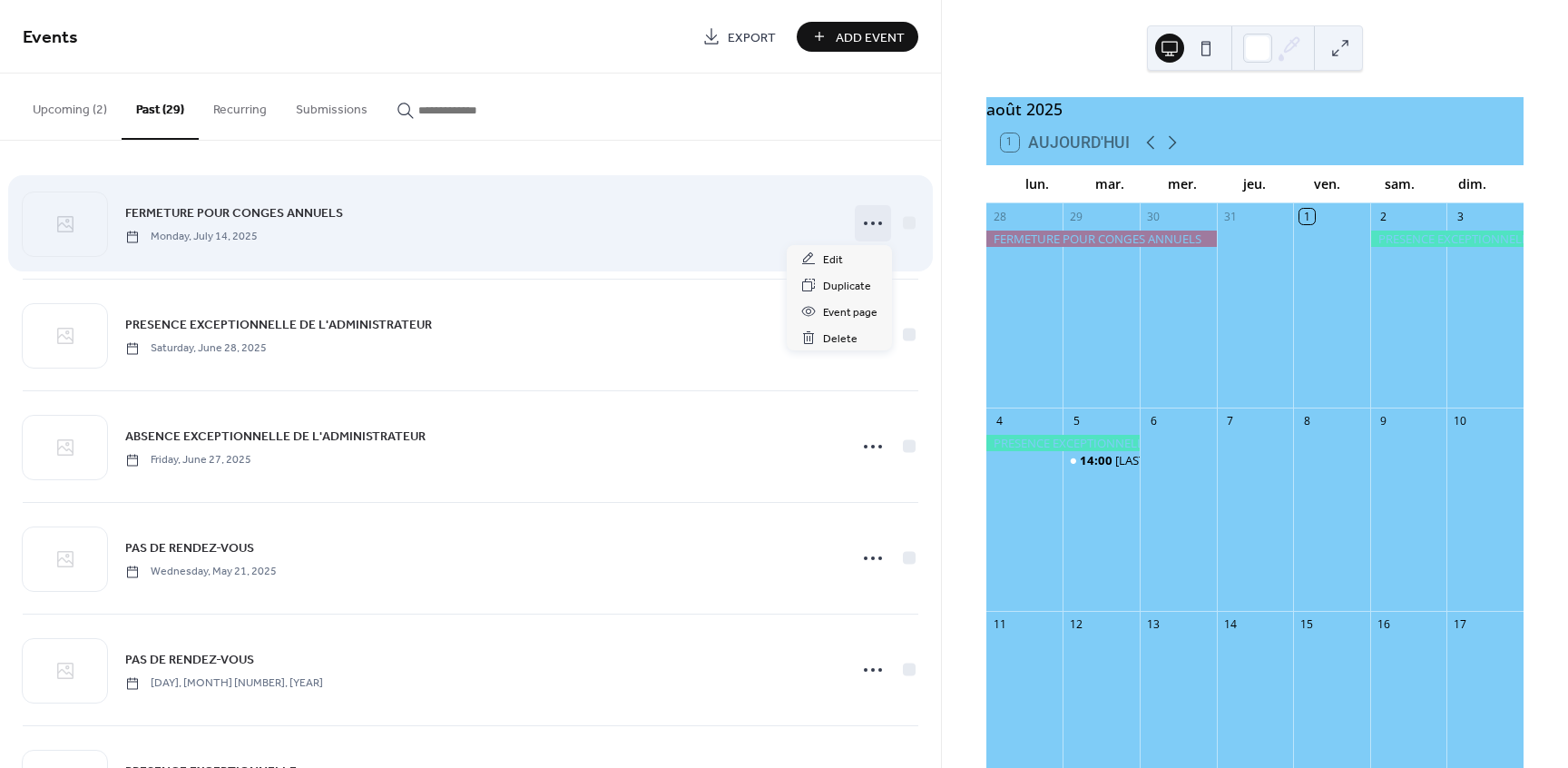 click 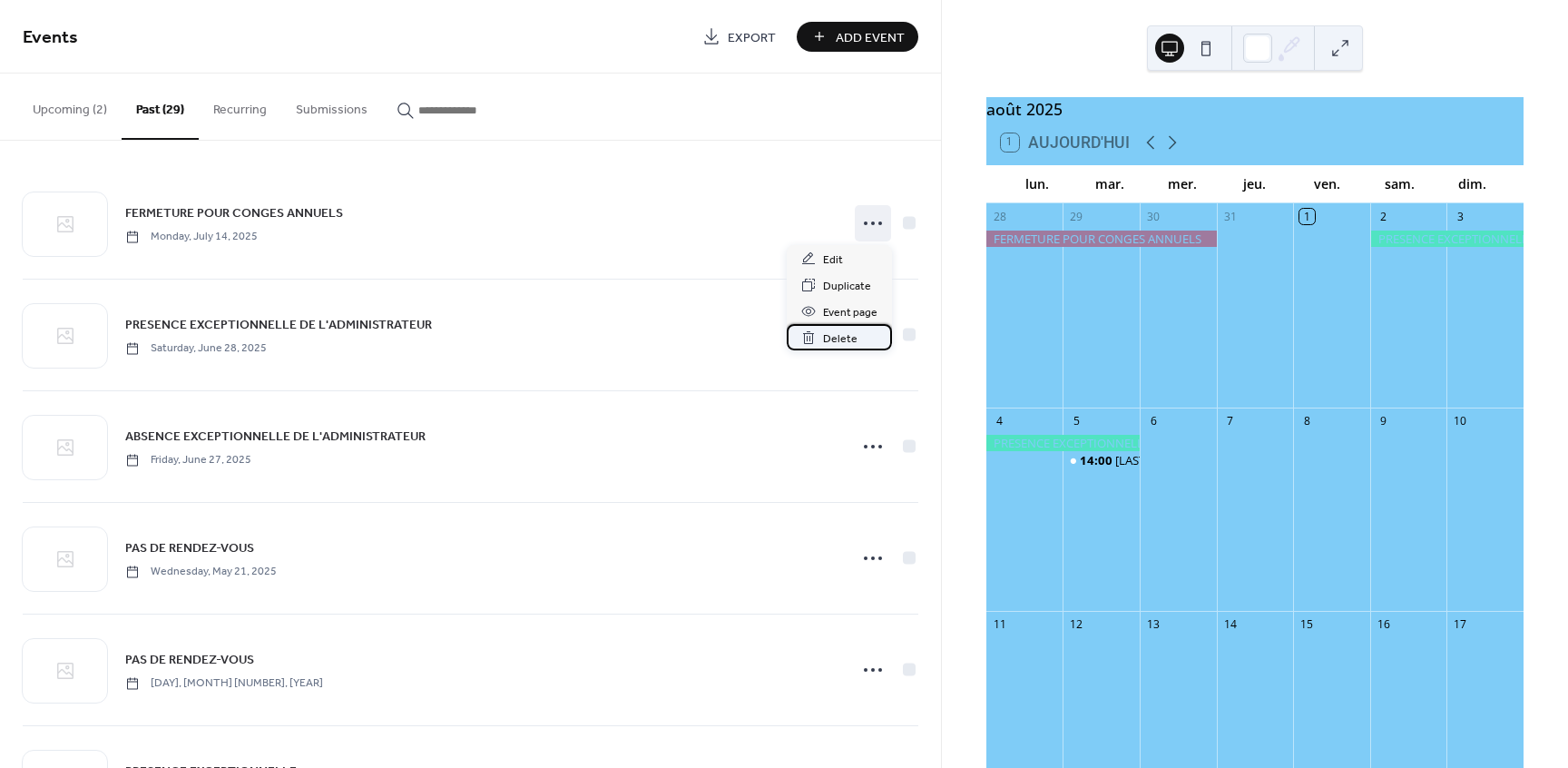 click on "Delete" at bounding box center [840, 339] 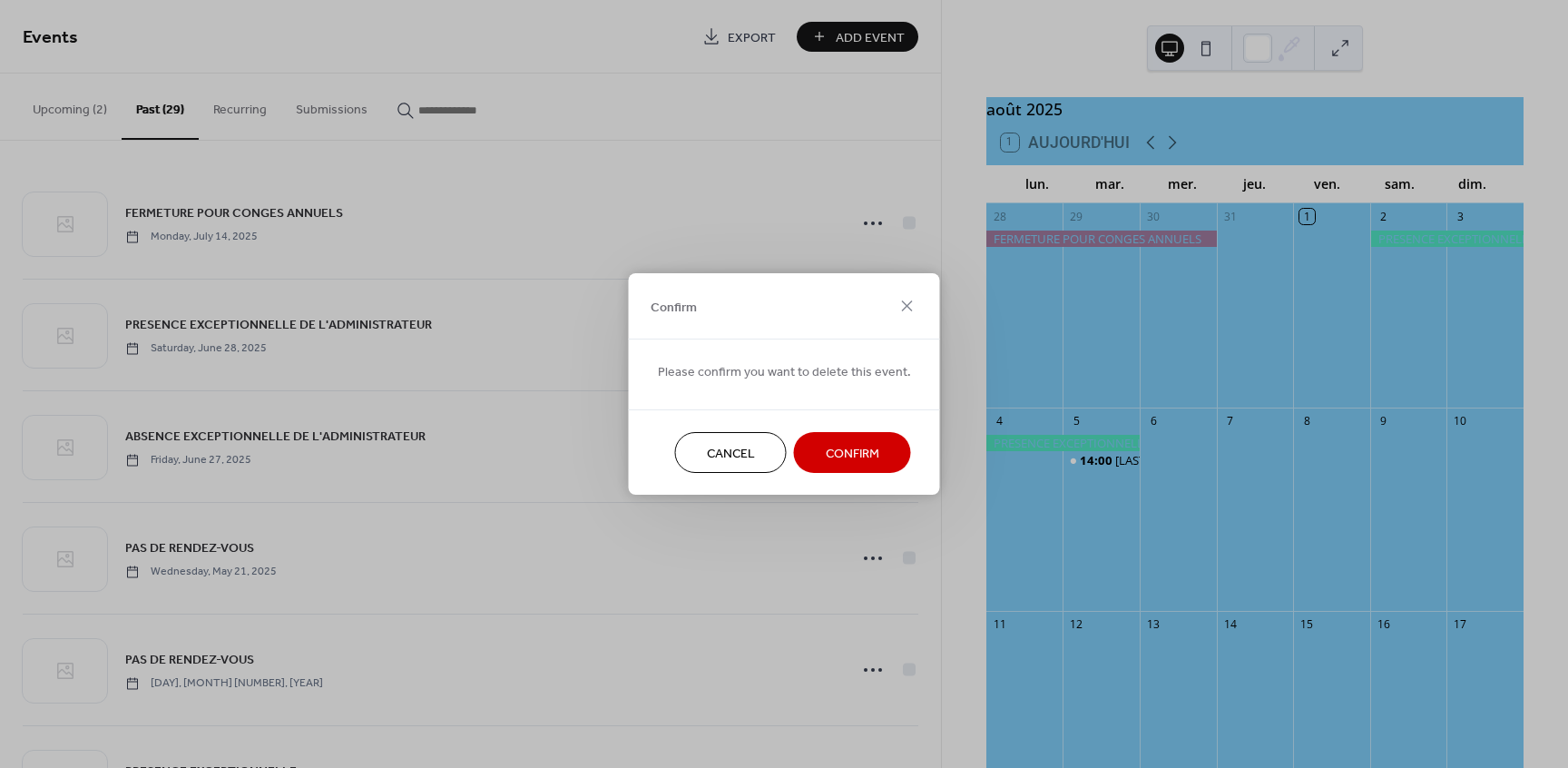 click on "Confirm" at bounding box center (852, 454) 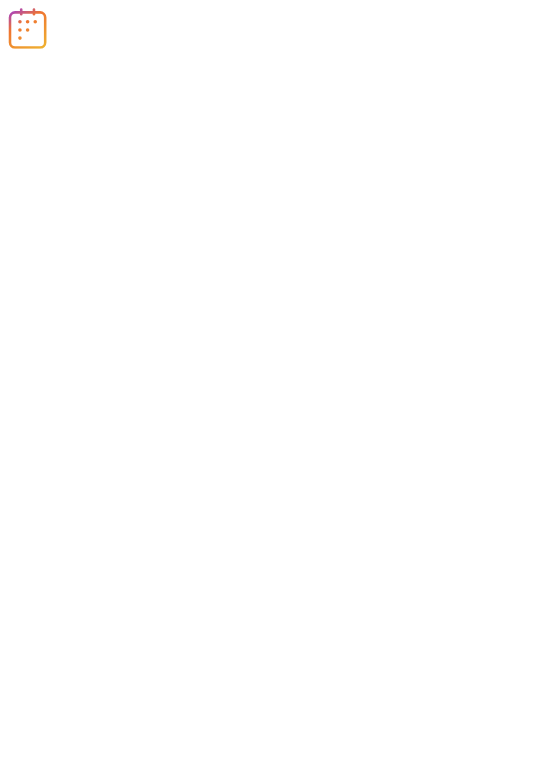 scroll, scrollTop: 0, scrollLeft: 0, axis: both 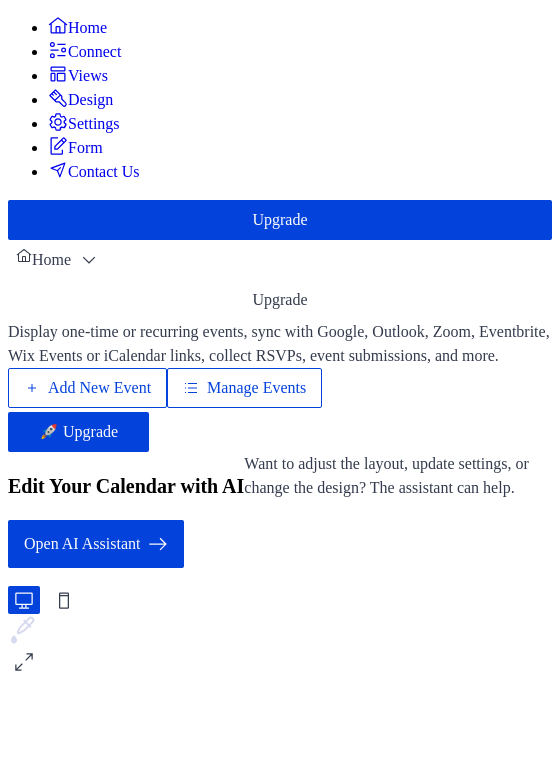 click on "Manage Events" at bounding box center [256, 388] 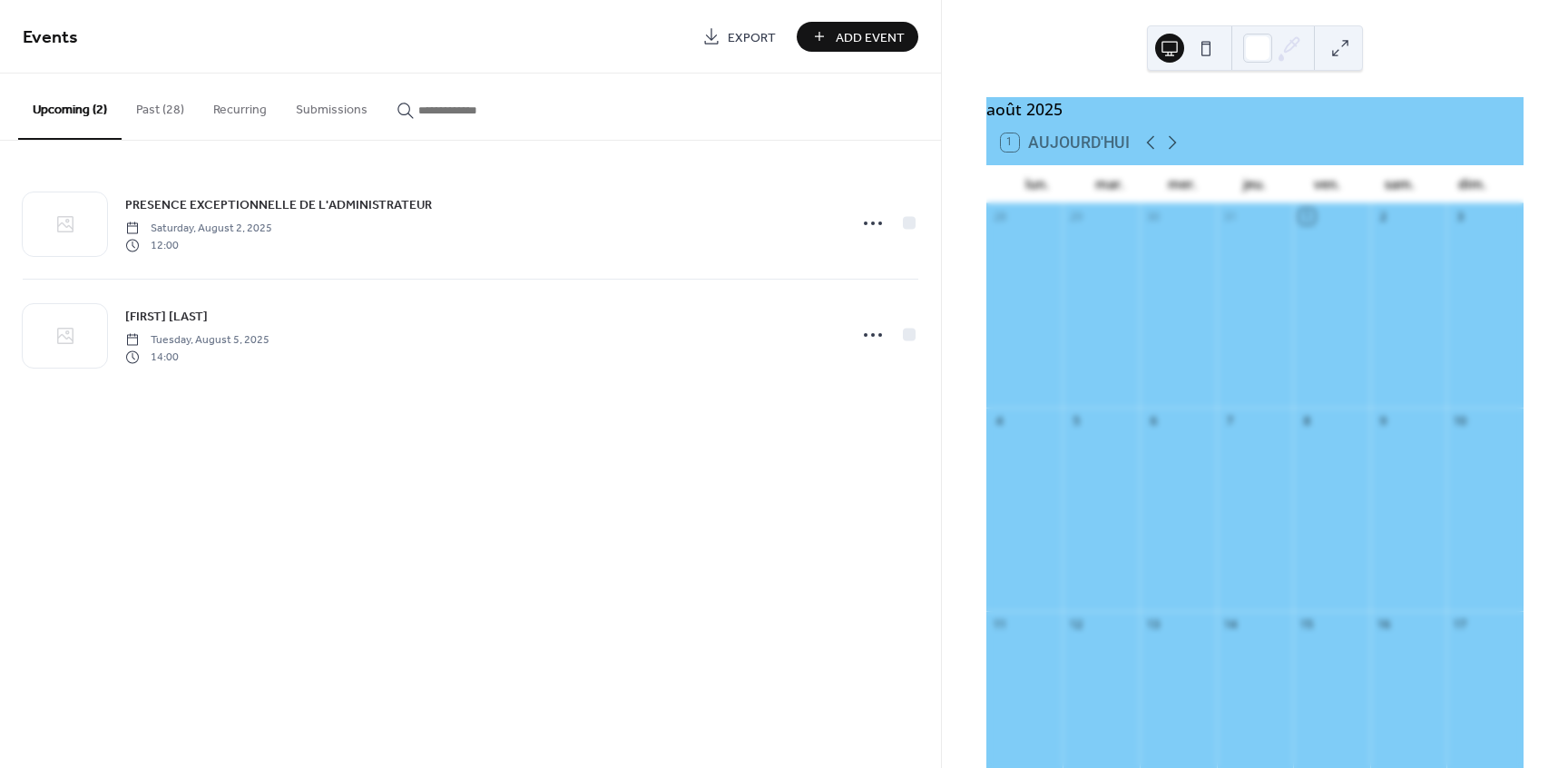 scroll, scrollTop: 0, scrollLeft: 0, axis: both 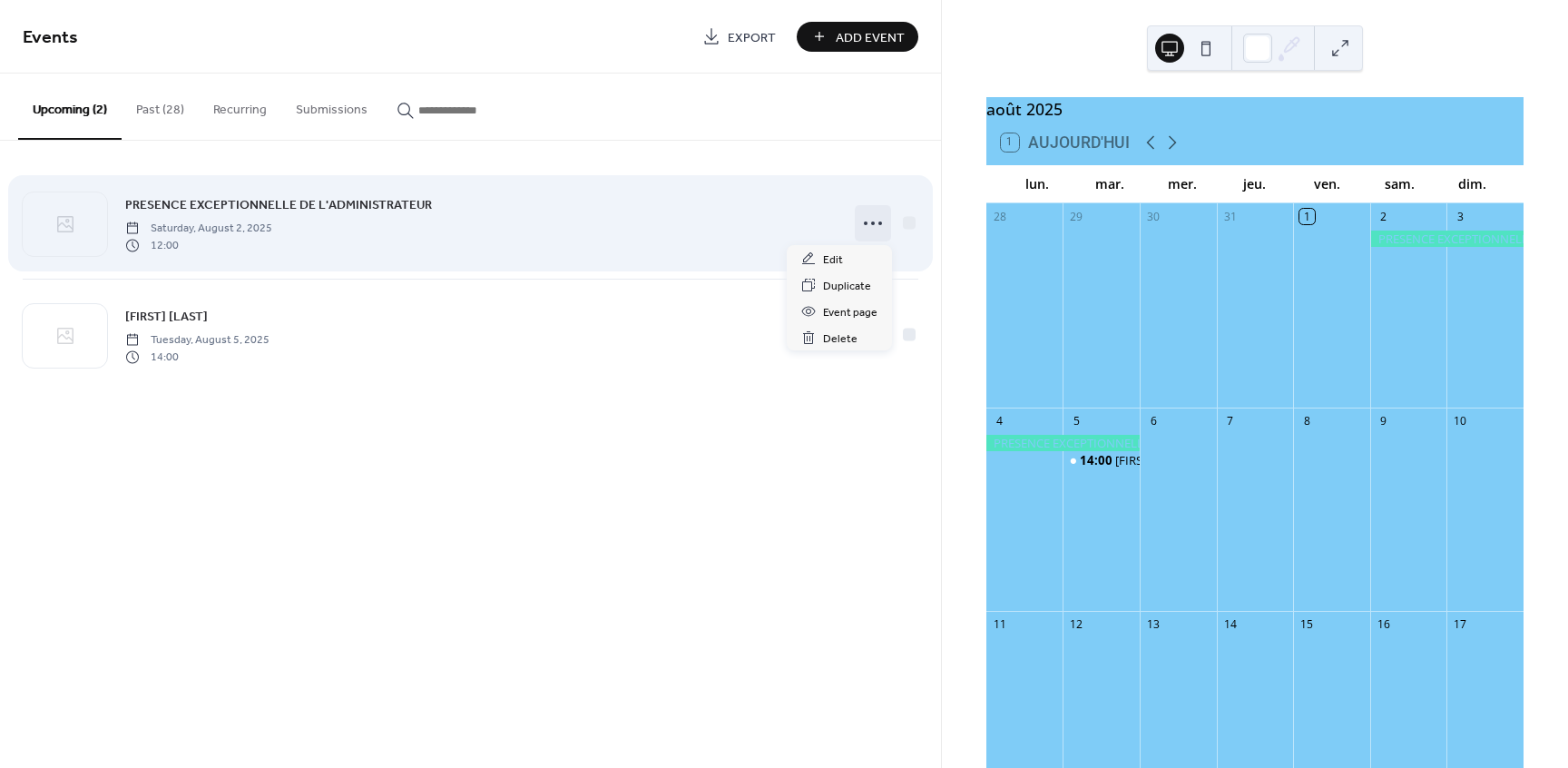click 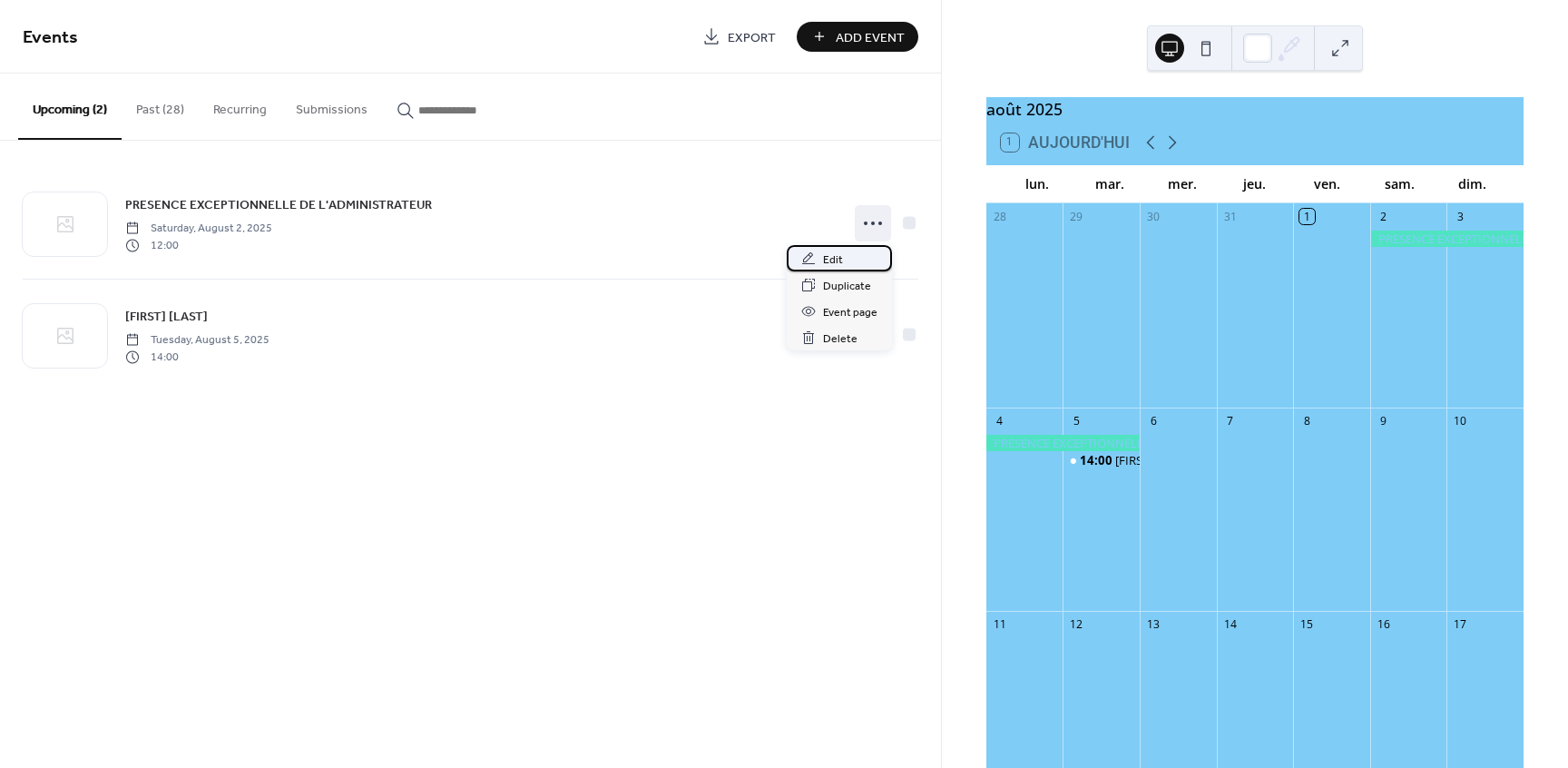 click on "Edit" at bounding box center (839, 258) 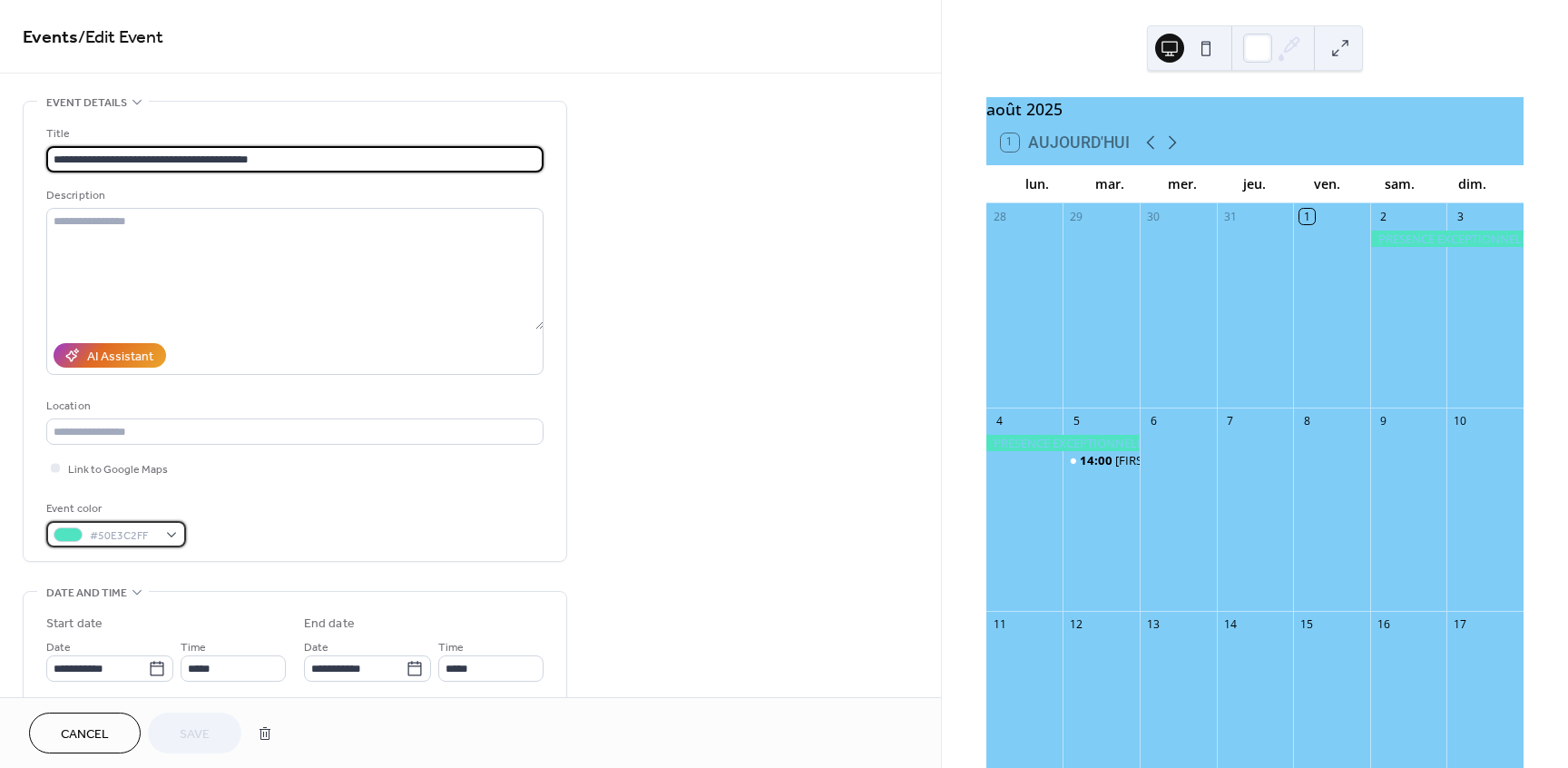click on "#50E3C2FF" at bounding box center [116, 534] 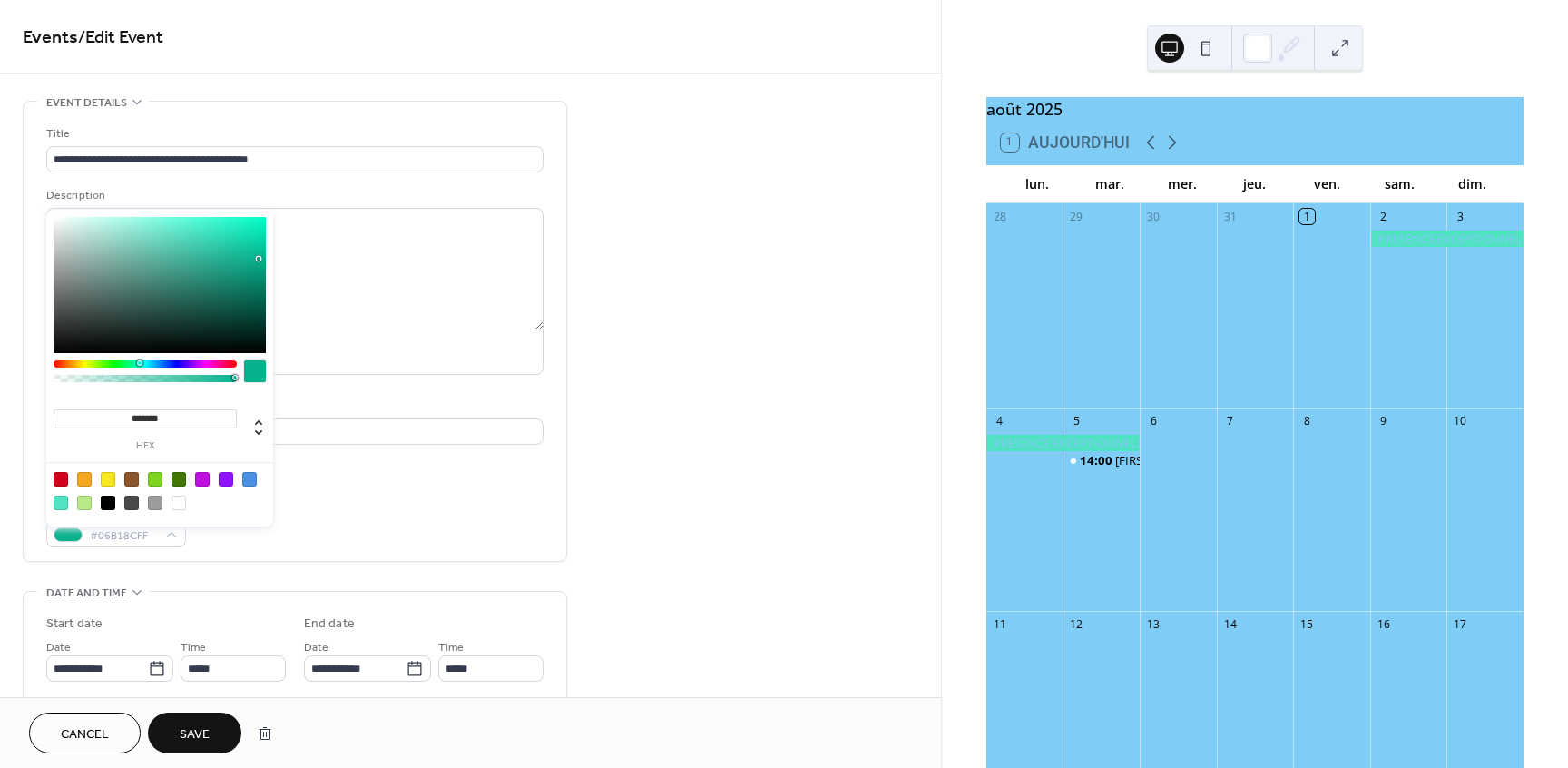 type on "*******" 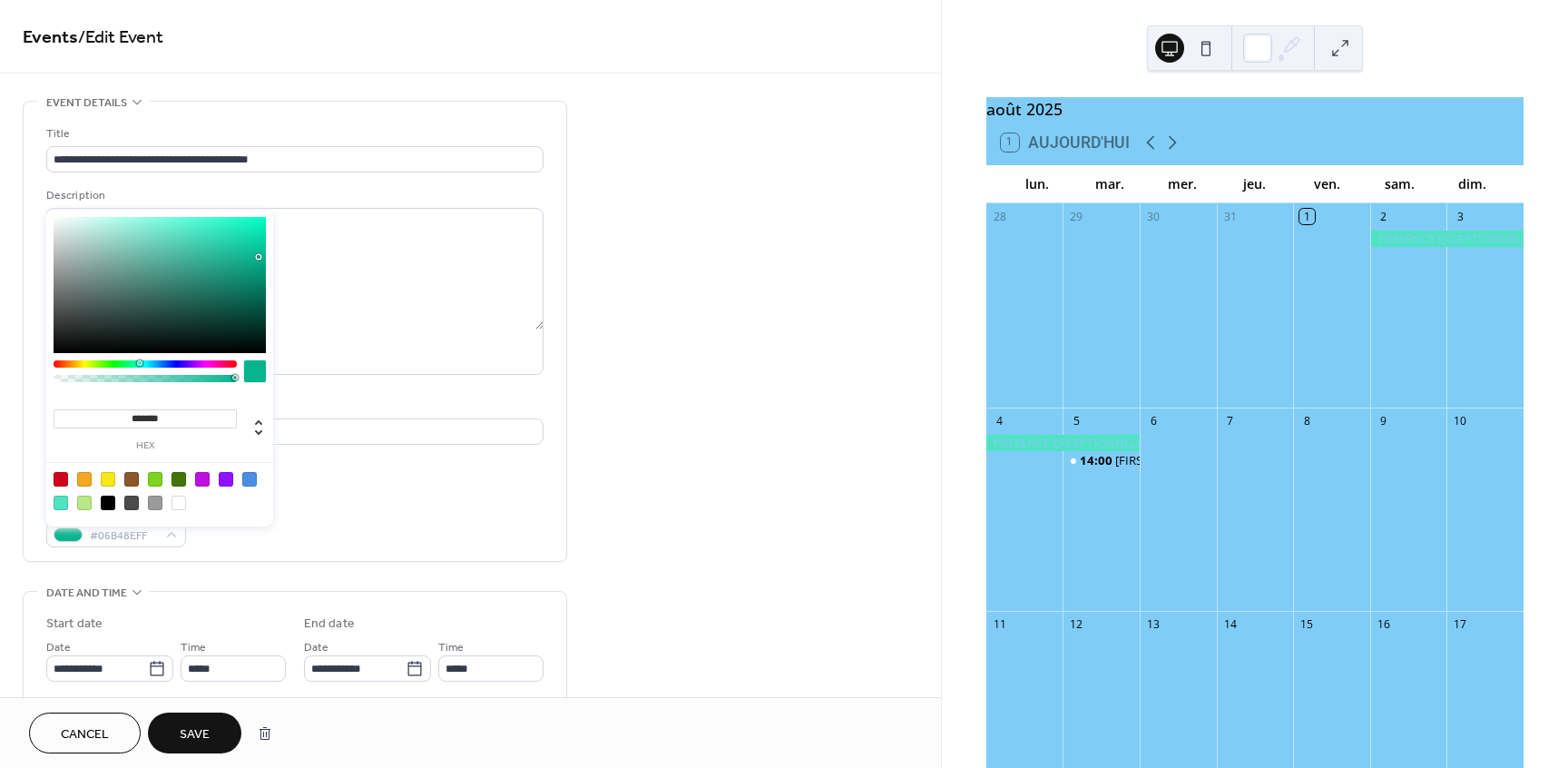 drag, startPoint x: 191, startPoint y: 230, endPoint x: 259, endPoint y: 257, distance: 73.1642 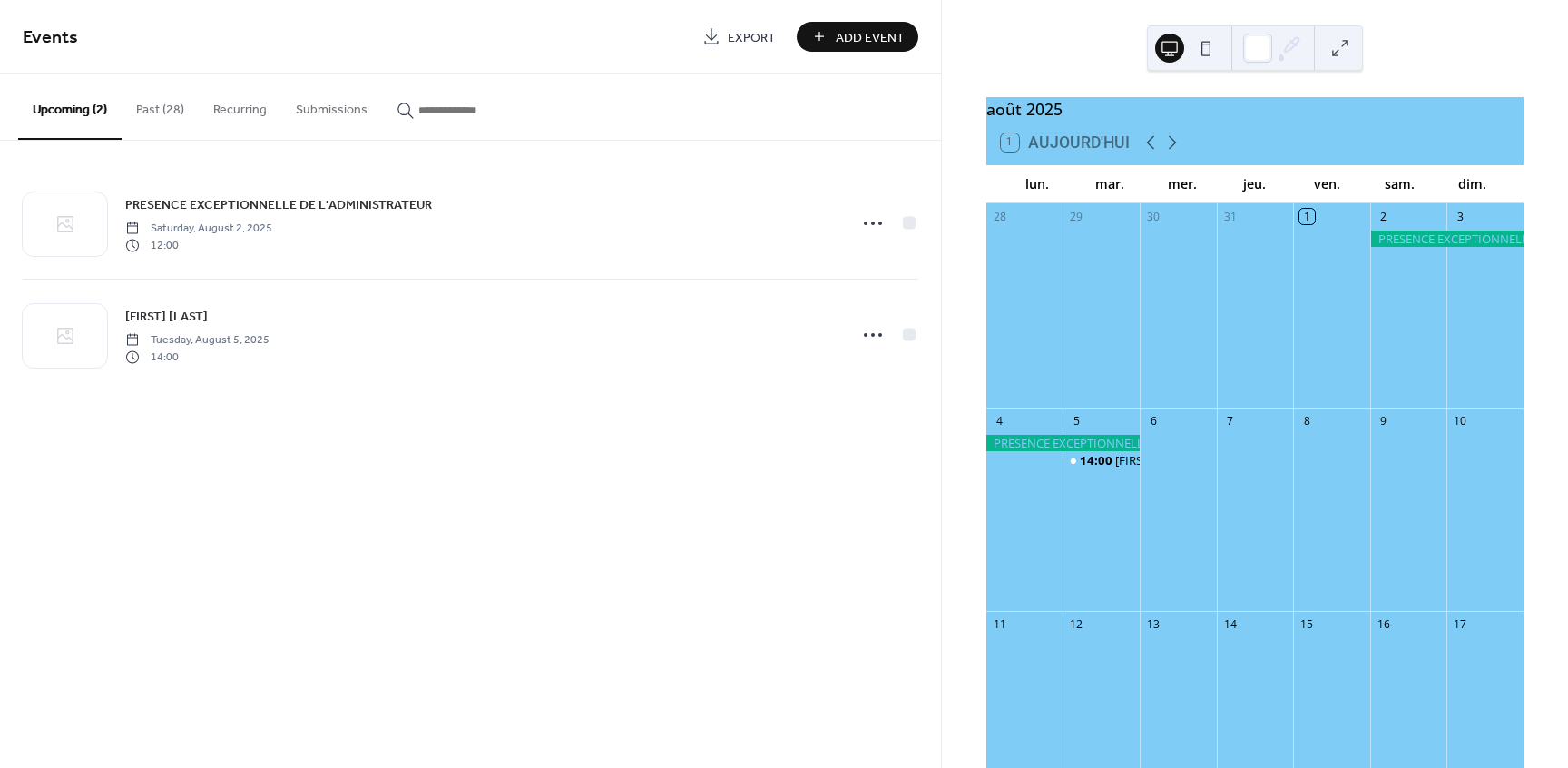 click on "août 2025 1 Aujourd'hui lun. mar. mer. jeu. ven. sam. dim. 28 29 30 31 1 2 3 4 5 14:00 BARGEAUD Jean-Luc 6 7 8 9 10 11 12 13 14 15 16 17 18 19 20 21 22 23 24 25 26 27 28 29 30 31 1 2 3 4 5 6 7" at bounding box center (1255, 384) 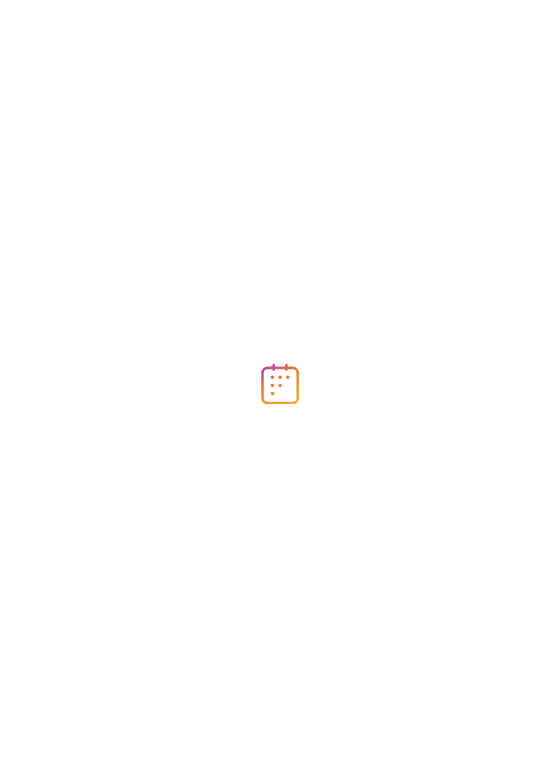 scroll, scrollTop: 0, scrollLeft: 0, axis: both 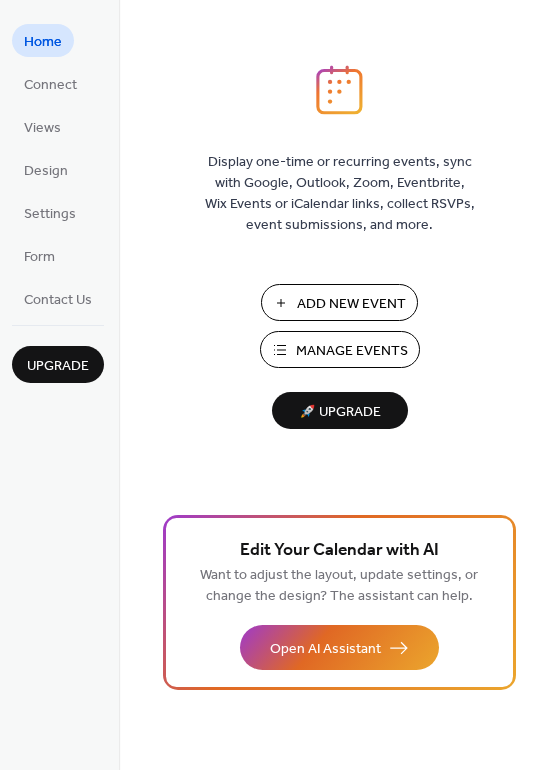 click on "Manage Events" at bounding box center [352, 351] 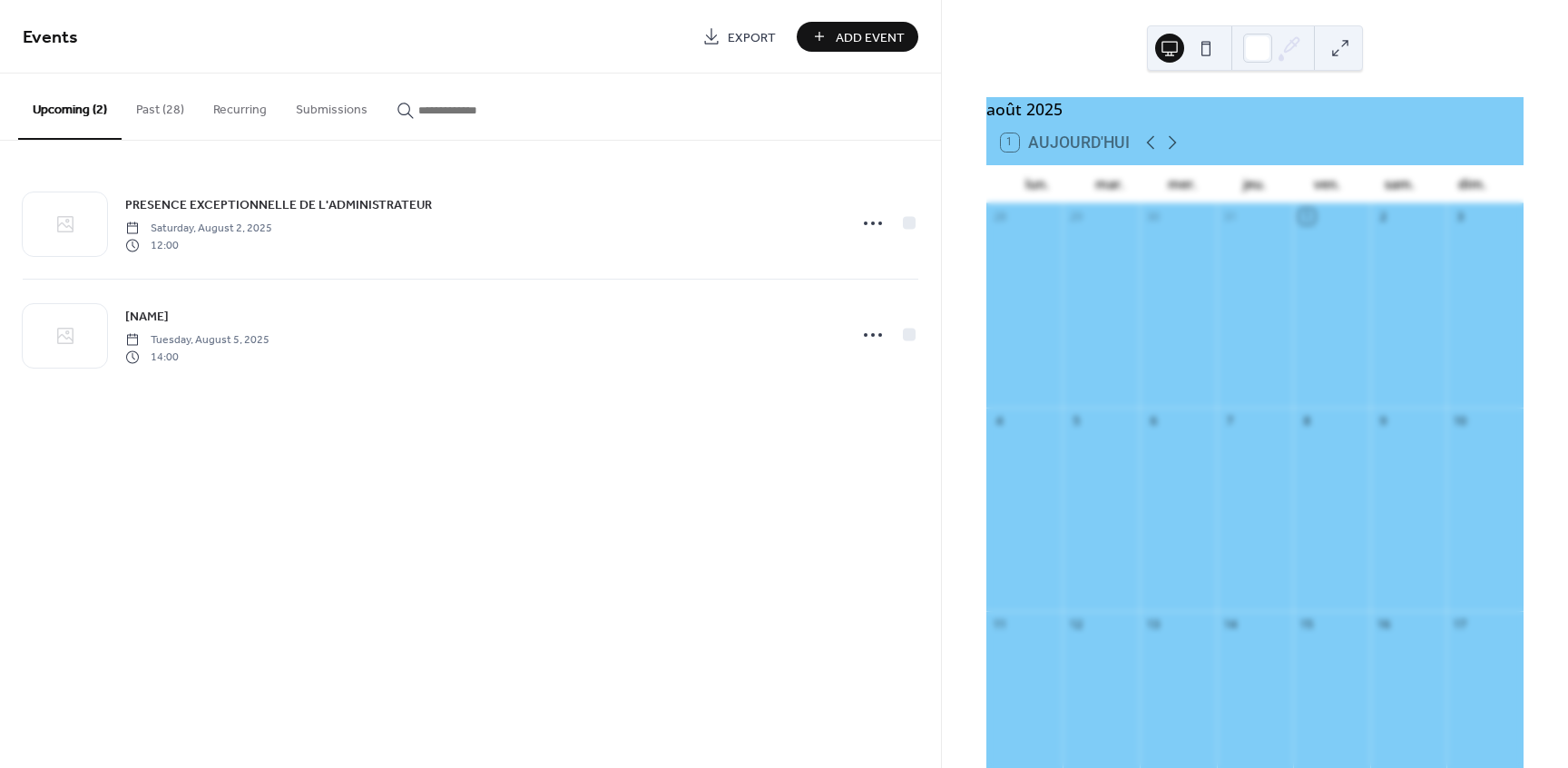 scroll, scrollTop: 0, scrollLeft: 0, axis: both 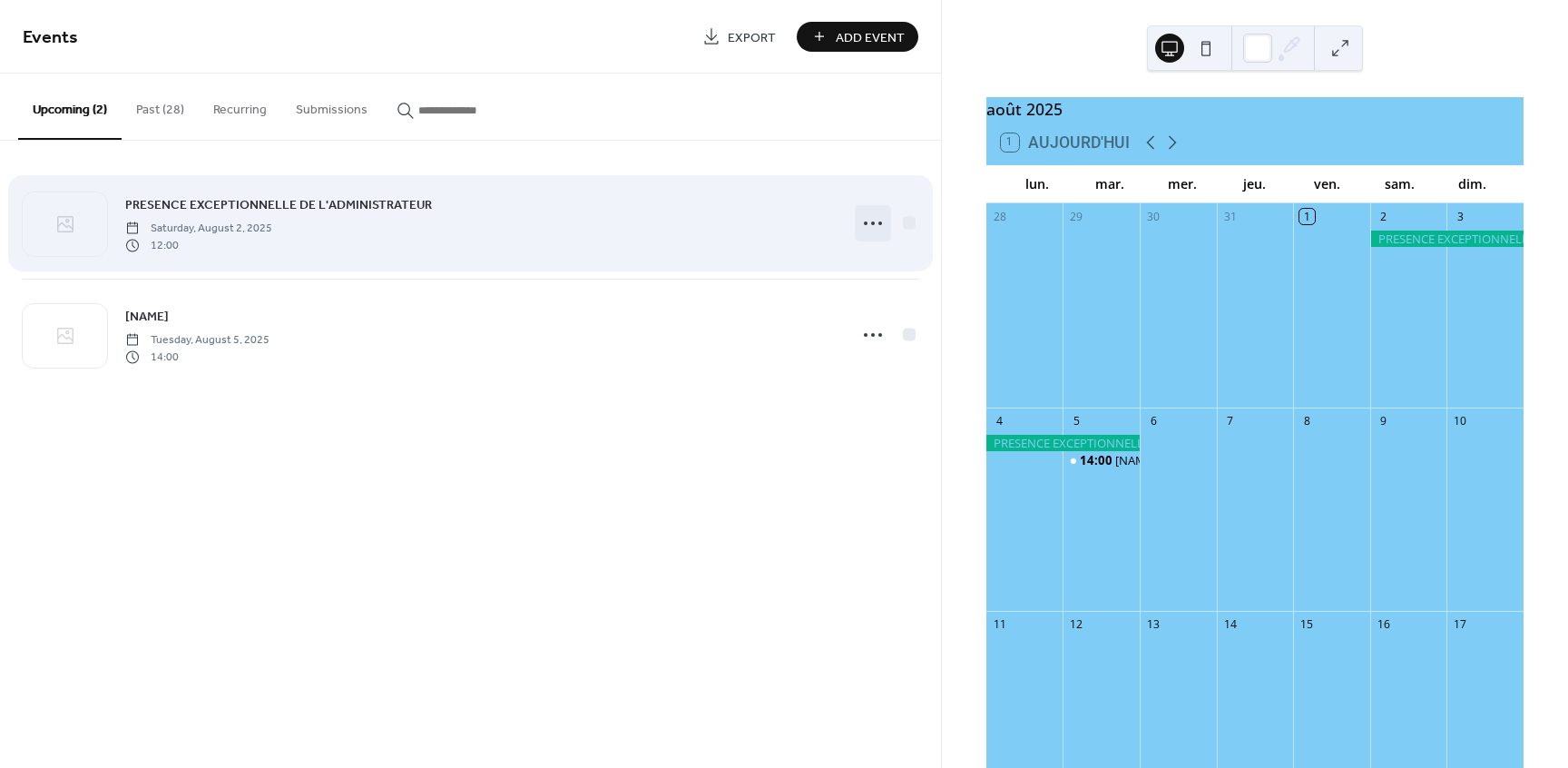 click 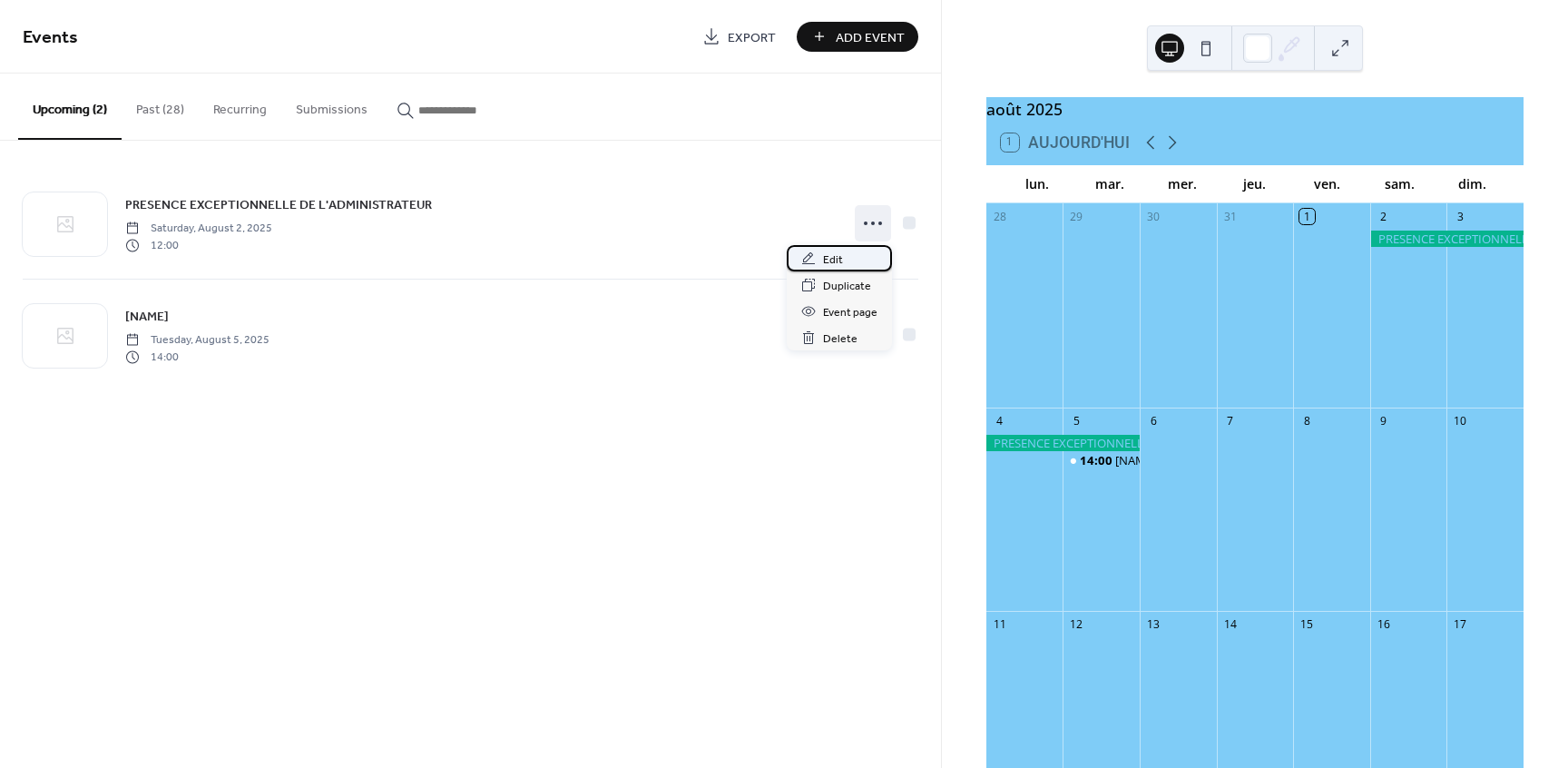 click on "Edit" at bounding box center (833, 260) 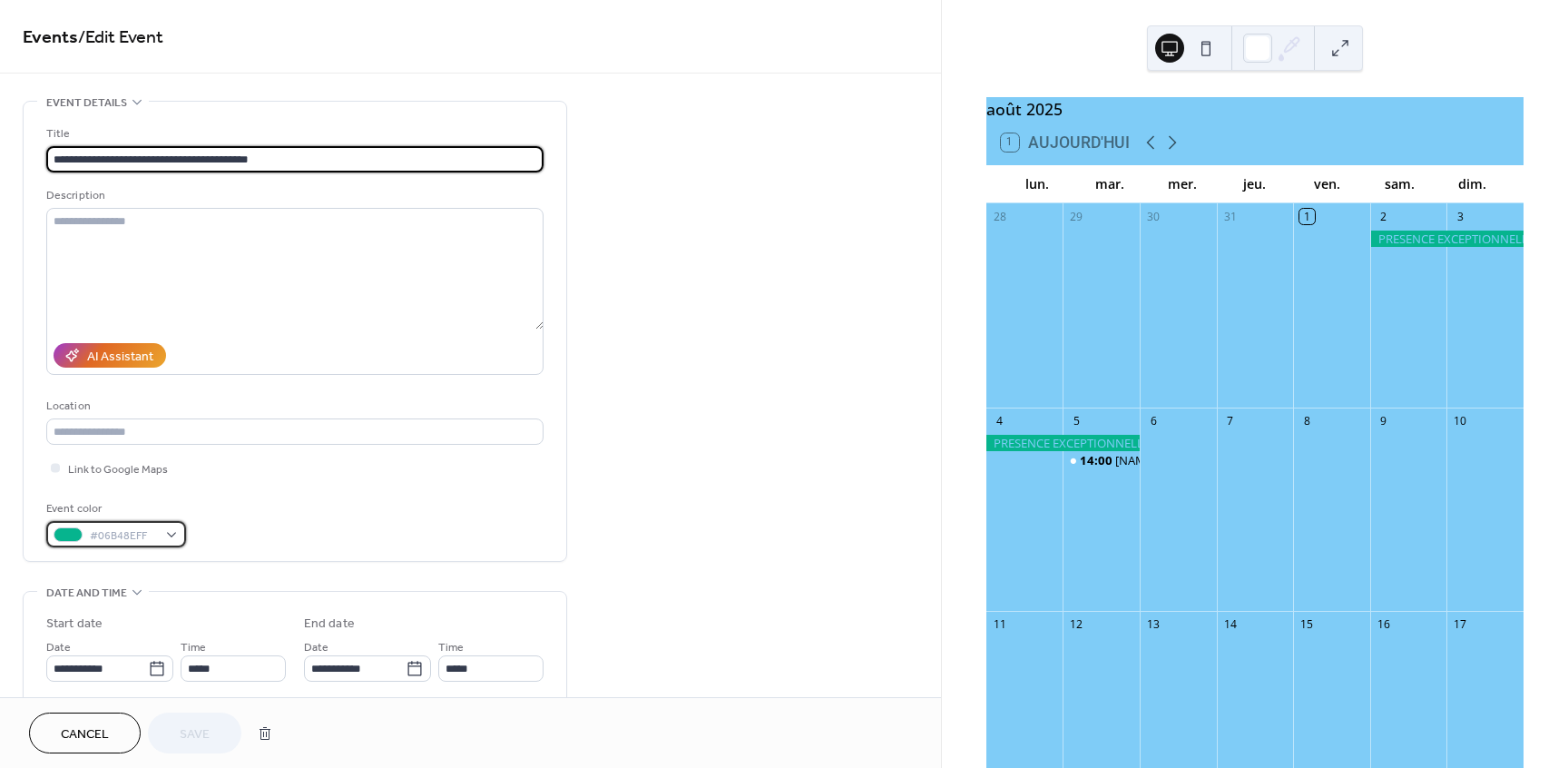 click on "#06B48EFF" at bounding box center (116, 534) 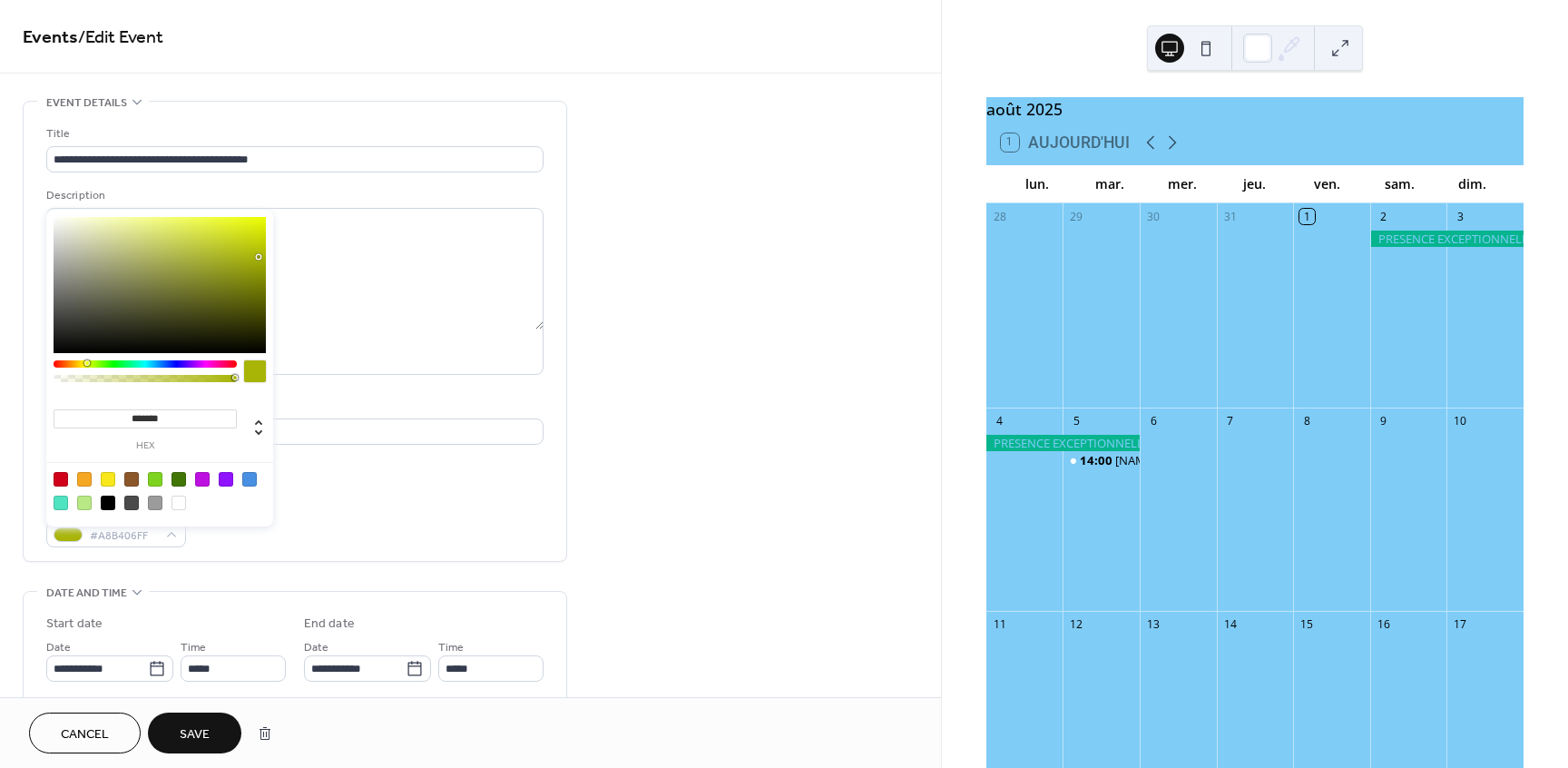 click at bounding box center (145, 364) 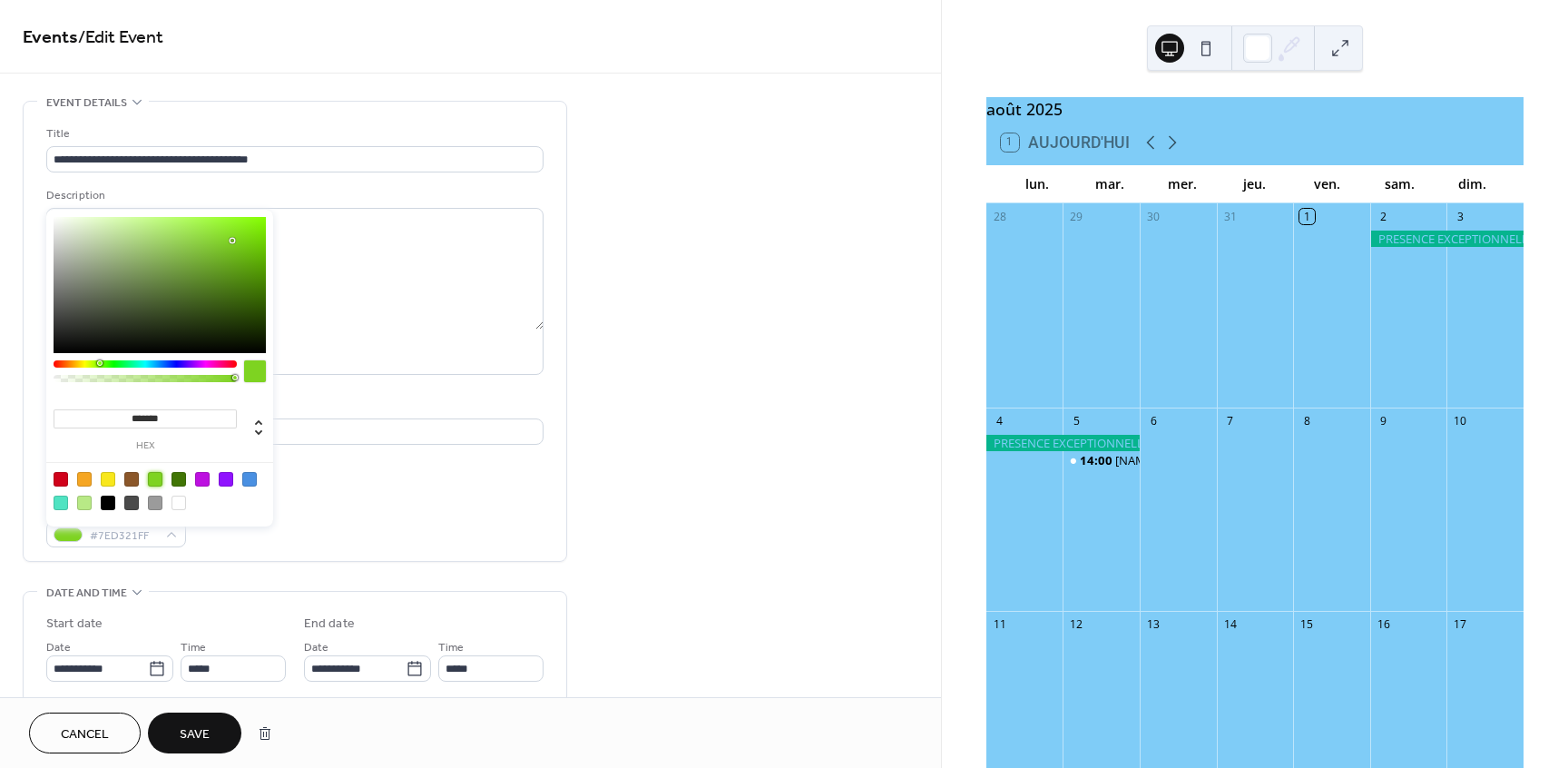 type on "***" 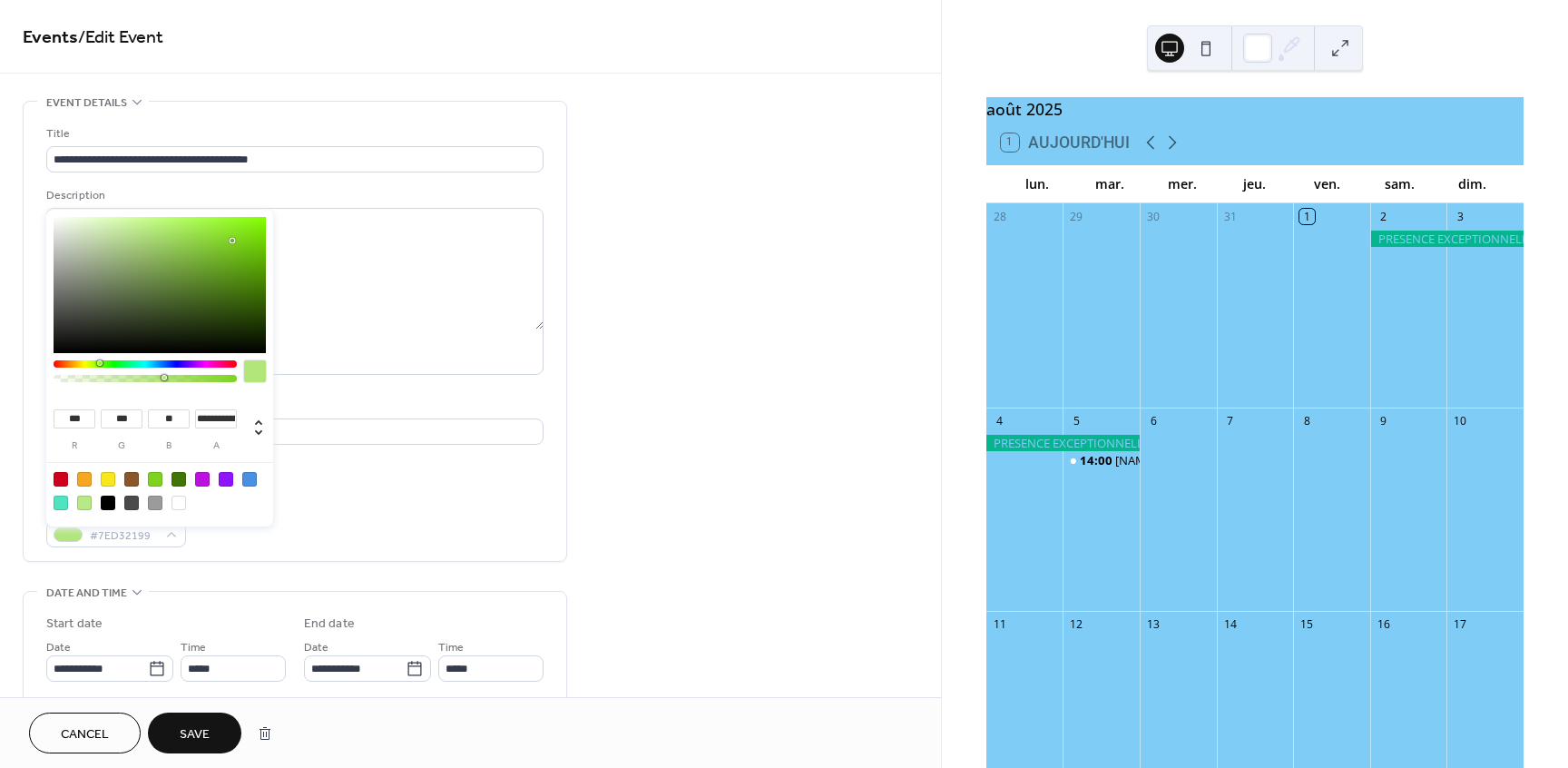 type on "*" 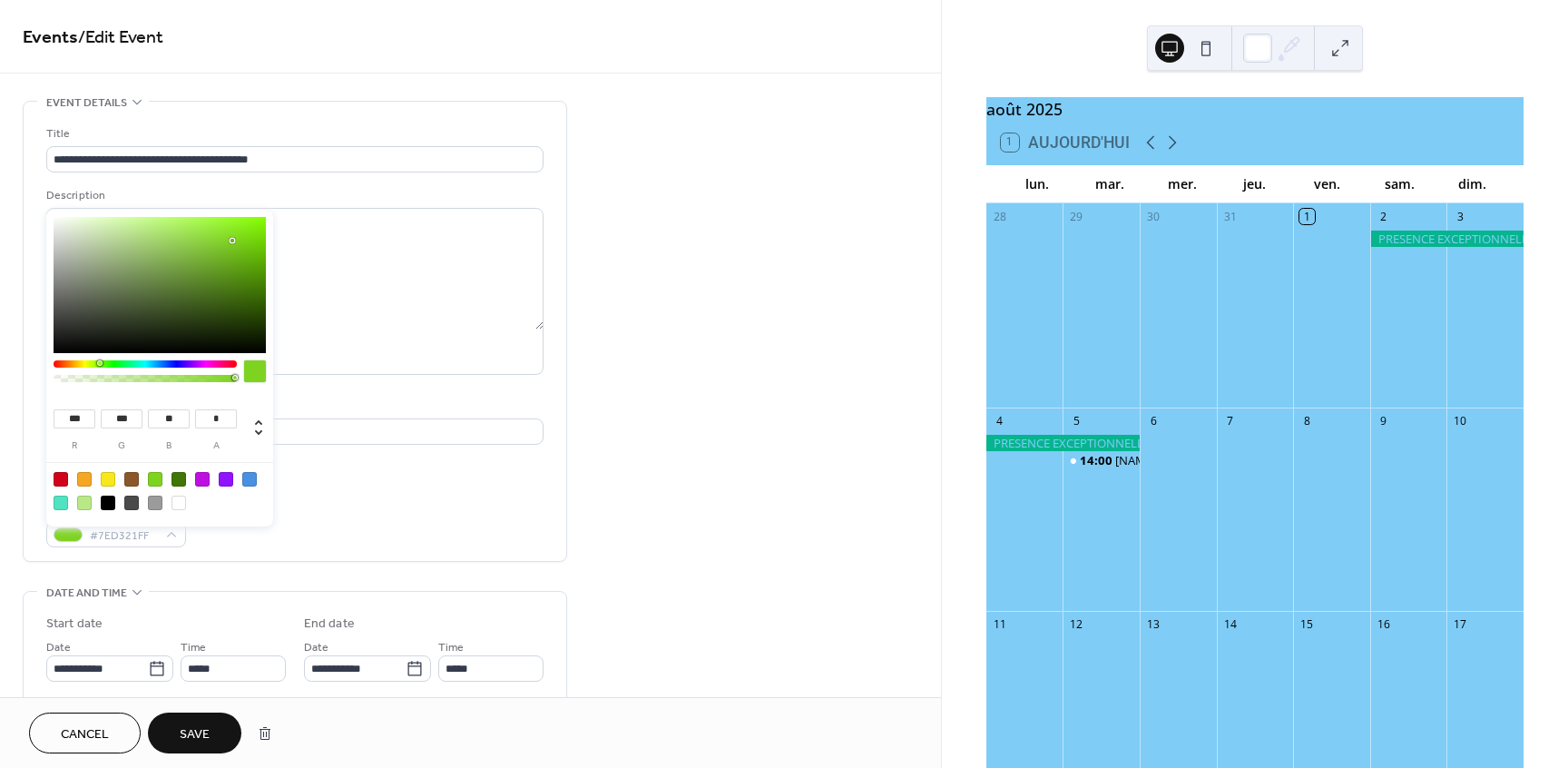 click at bounding box center [145, 376] 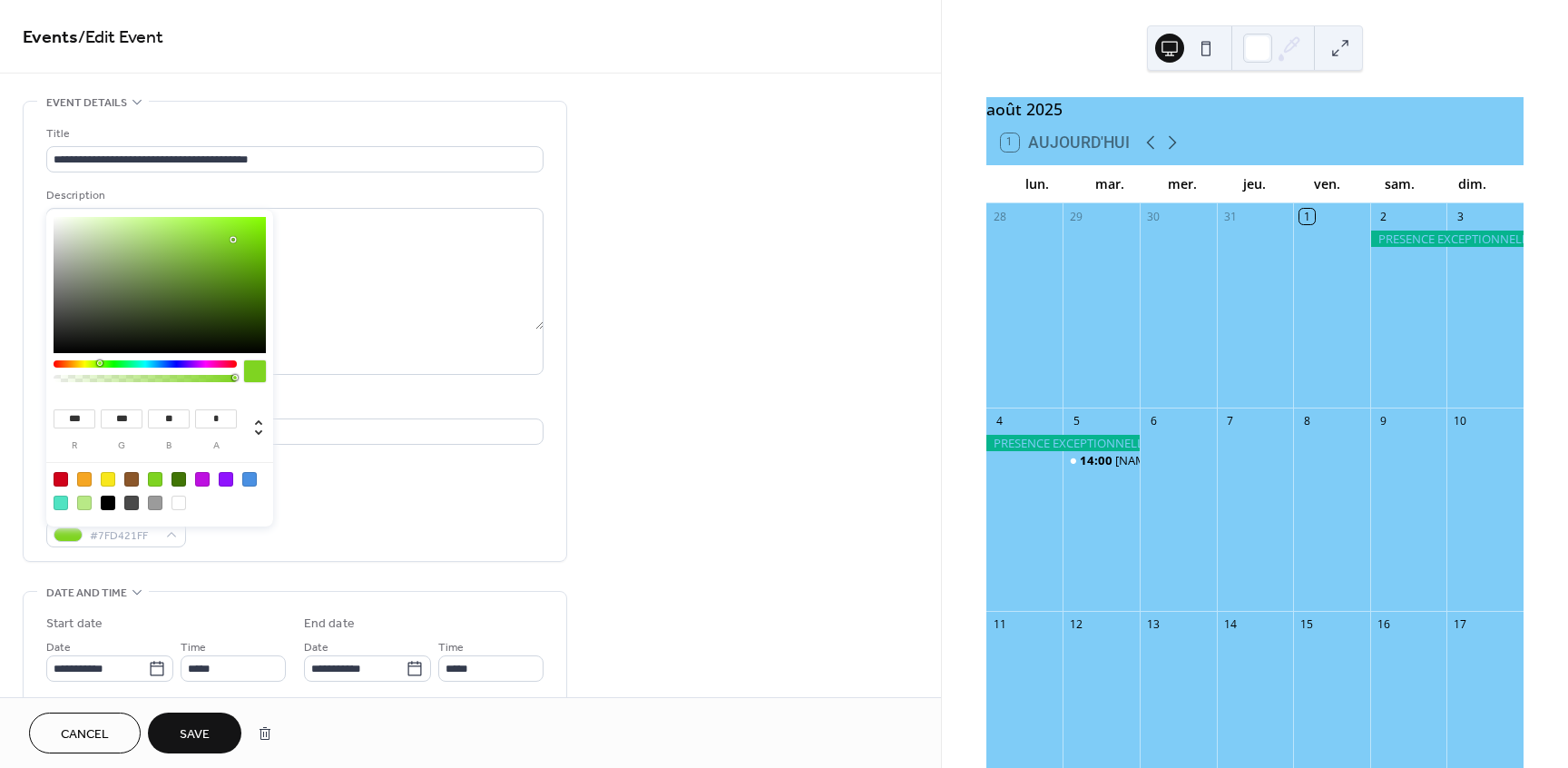 type on "***" 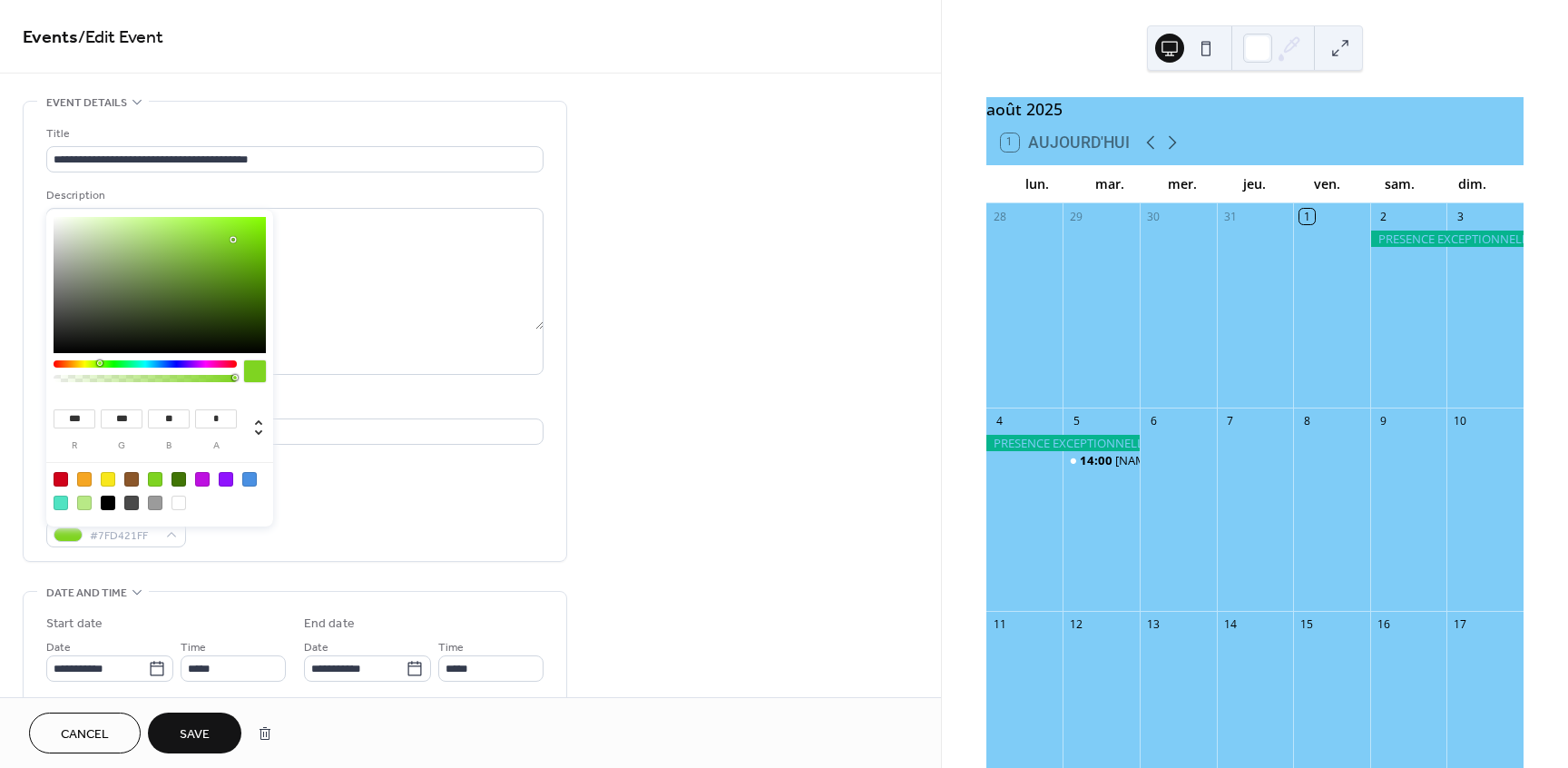 type on "**" 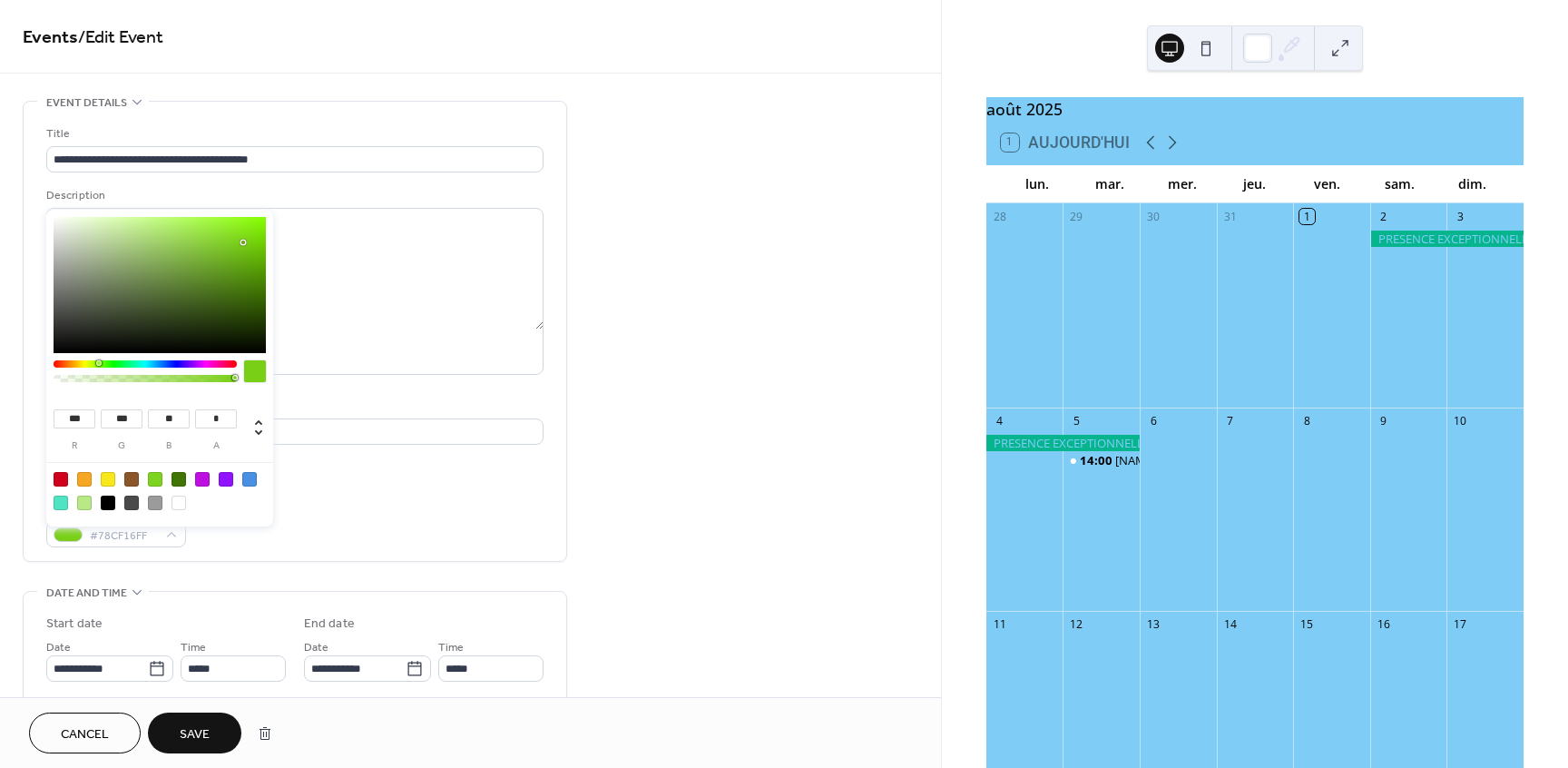 type on "***" 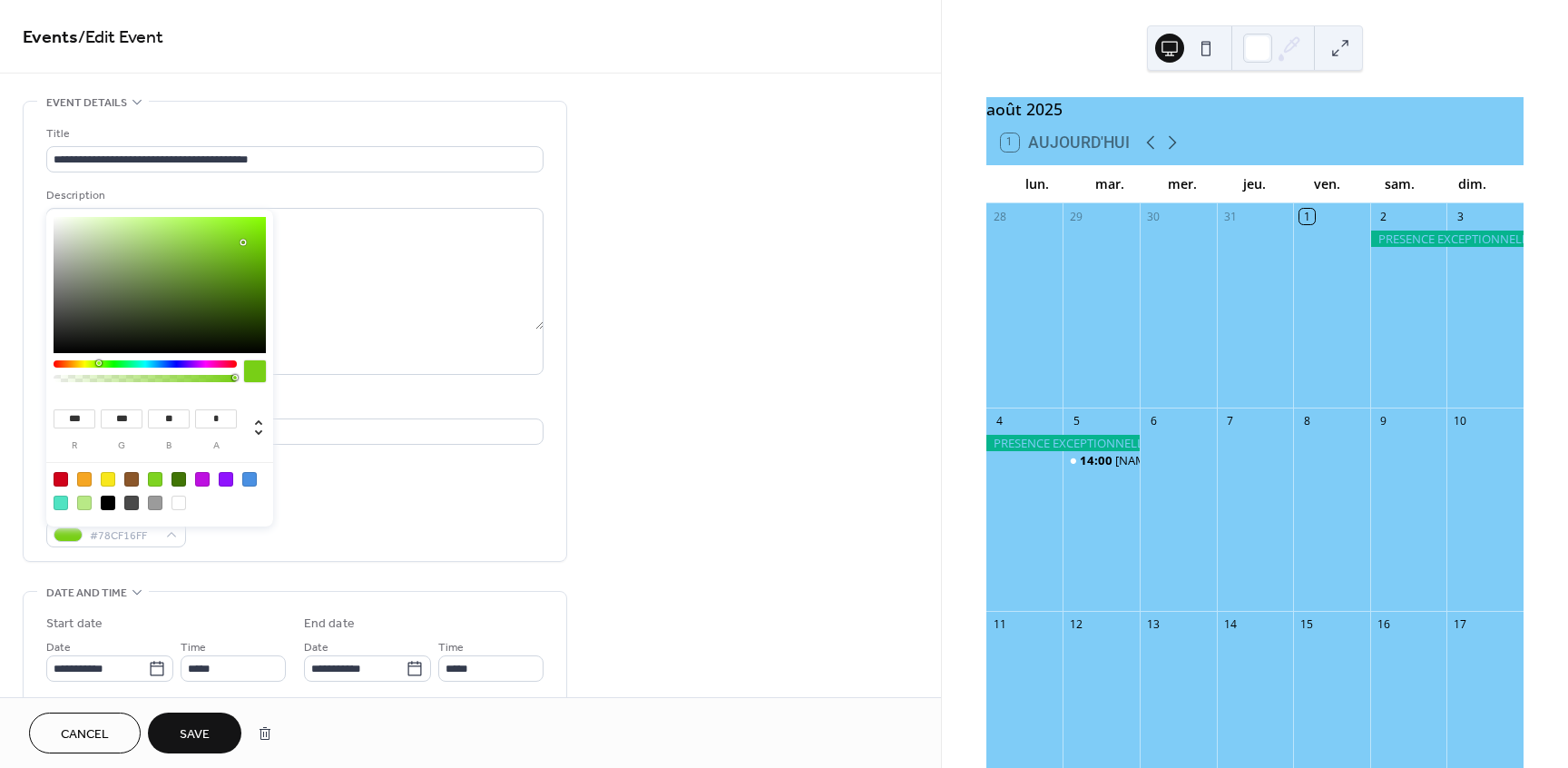 type on "***" 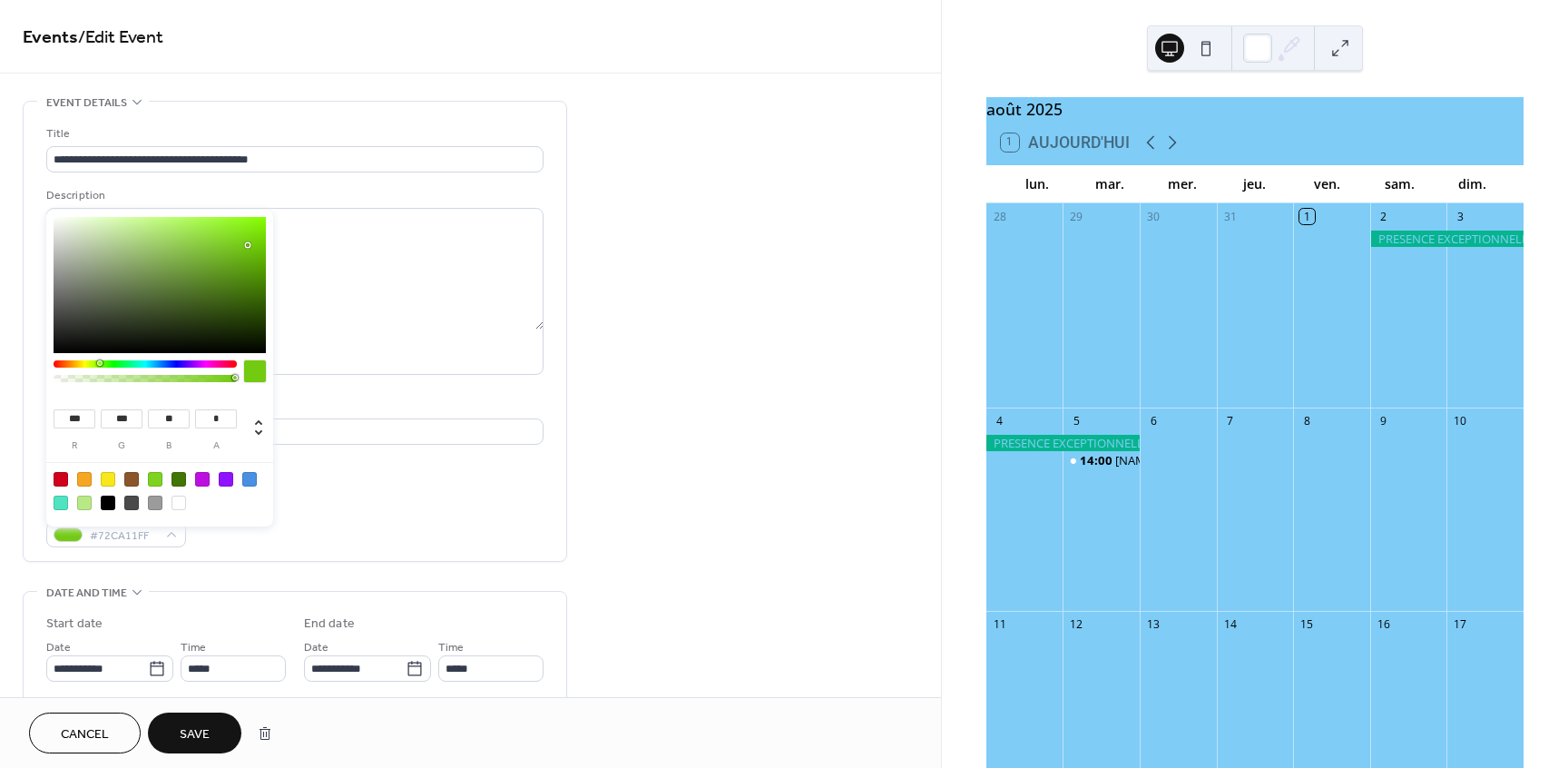 type on "**" 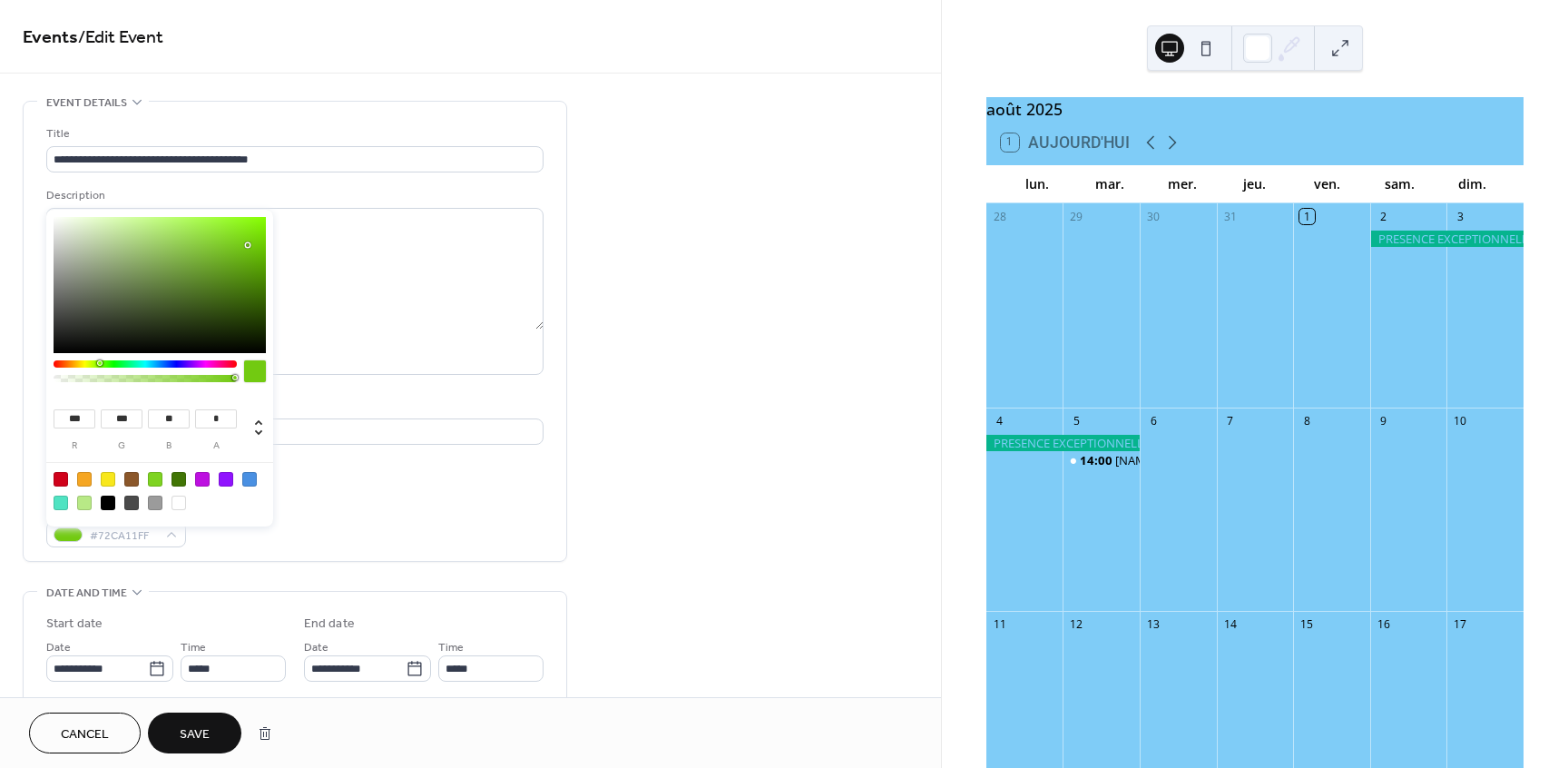 type on "***" 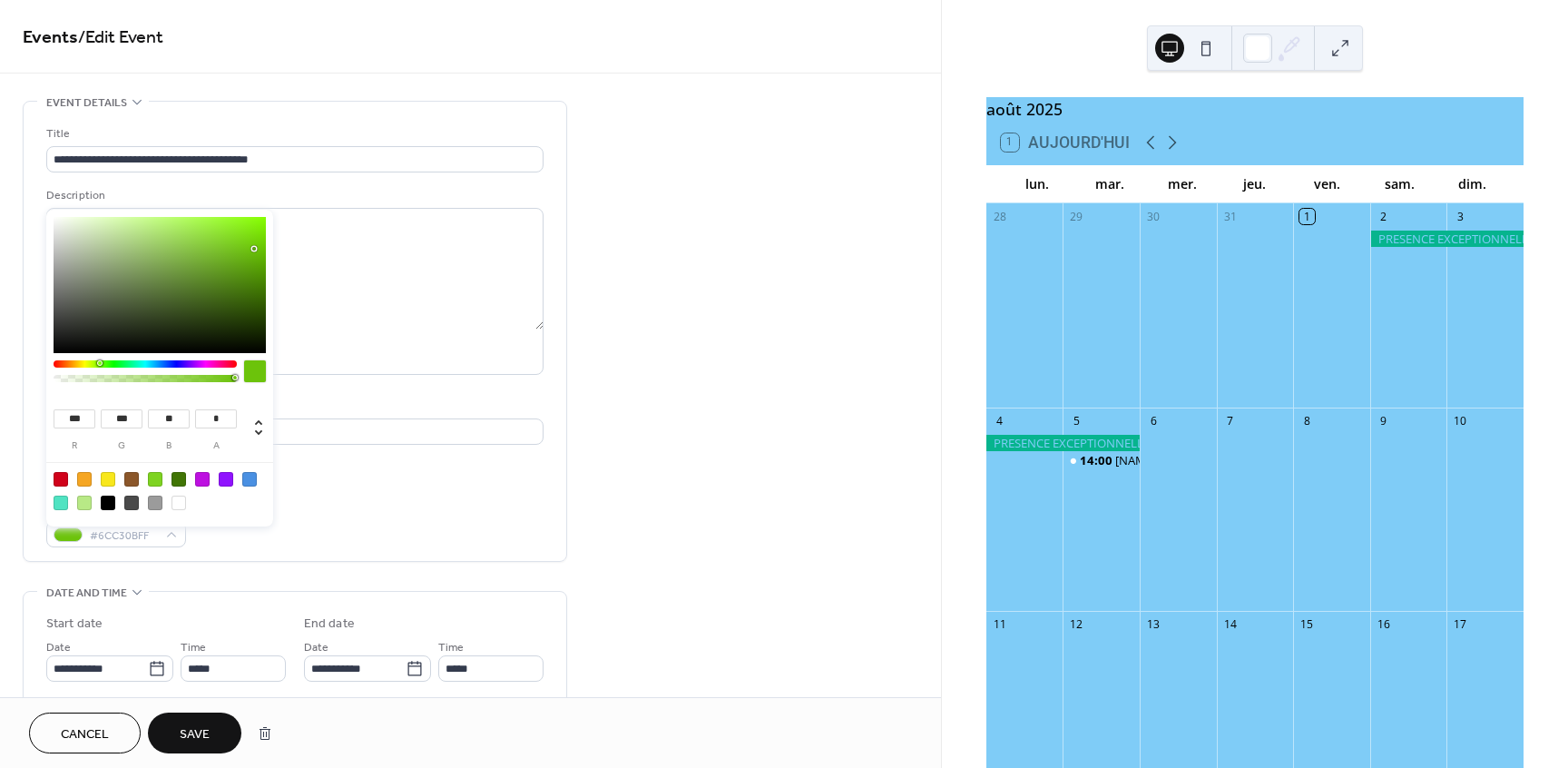 type on "**" 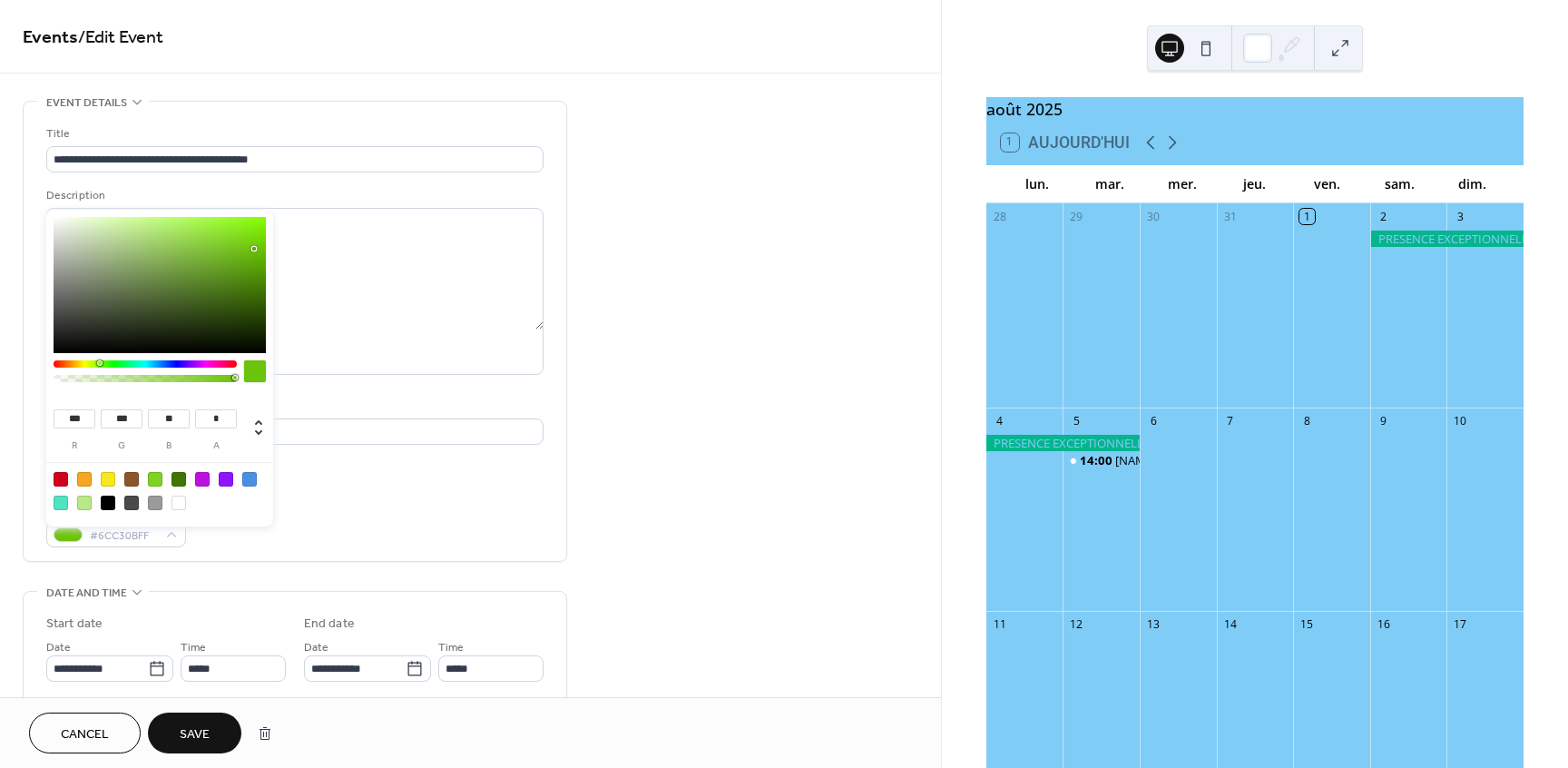 type on "***" 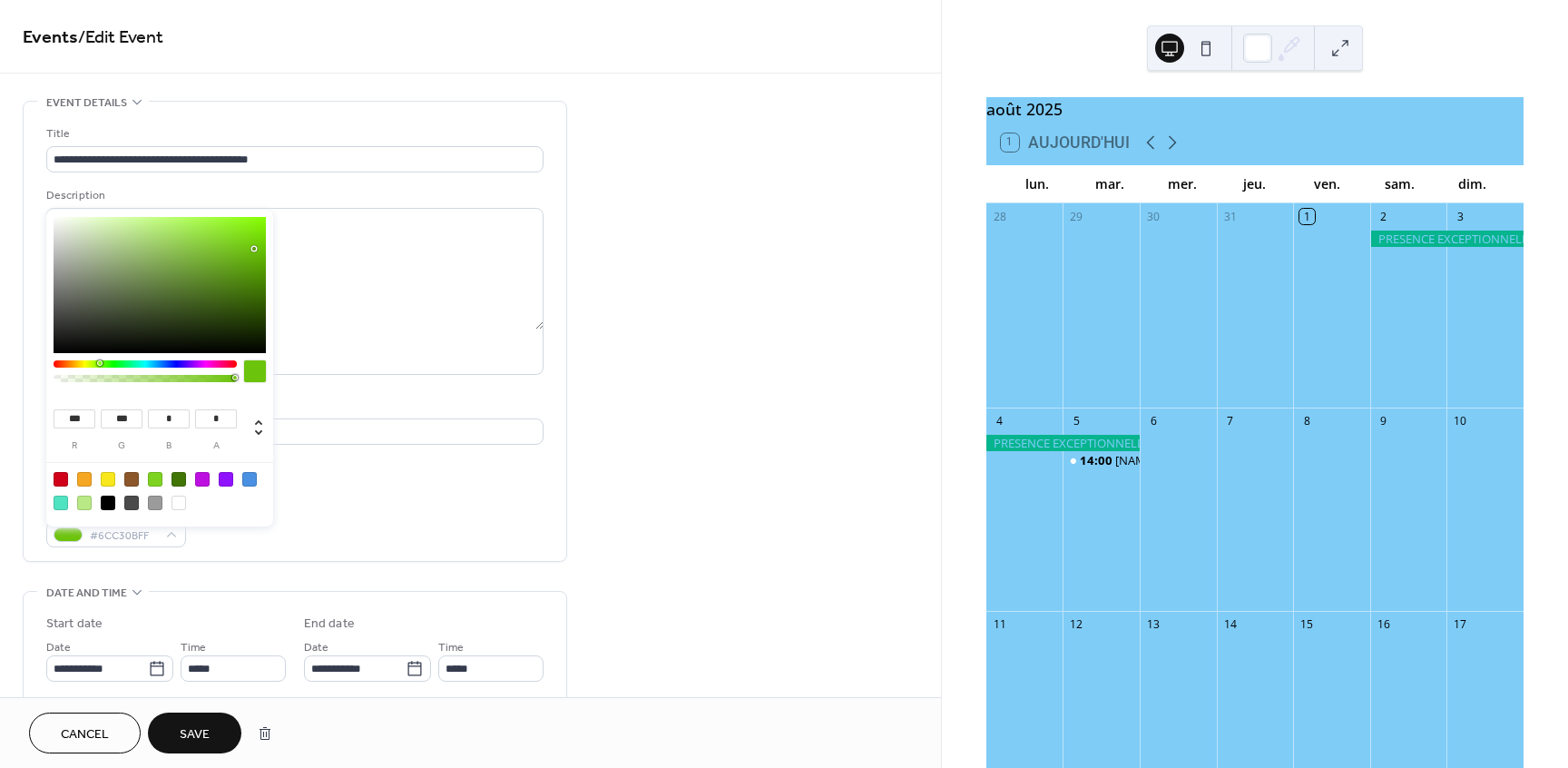 type on "***" 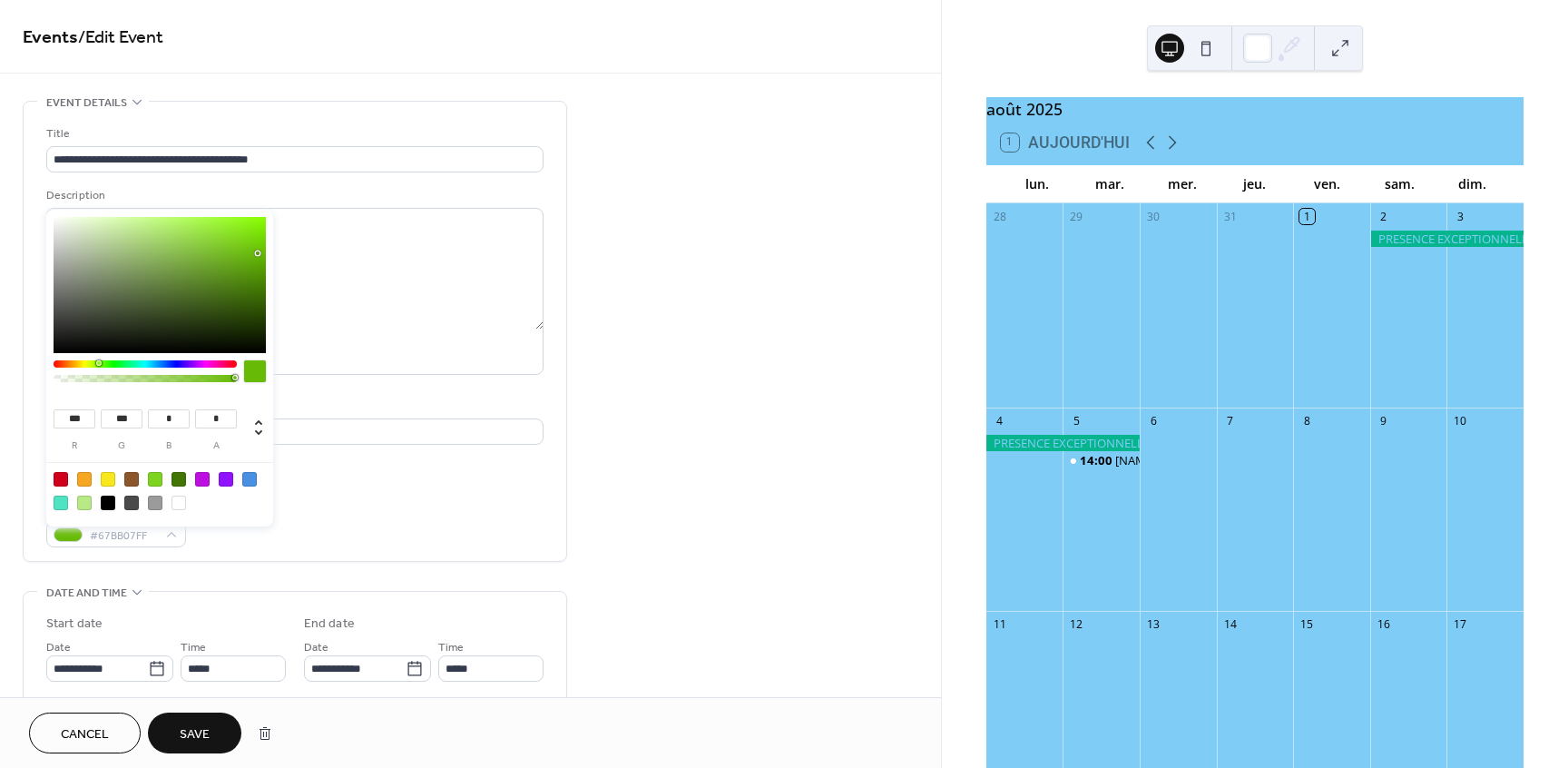 drag, startPoint x: 233, startPoint y: 240, endPoint x: 258, endPoint y: 253, distance: 28.17801 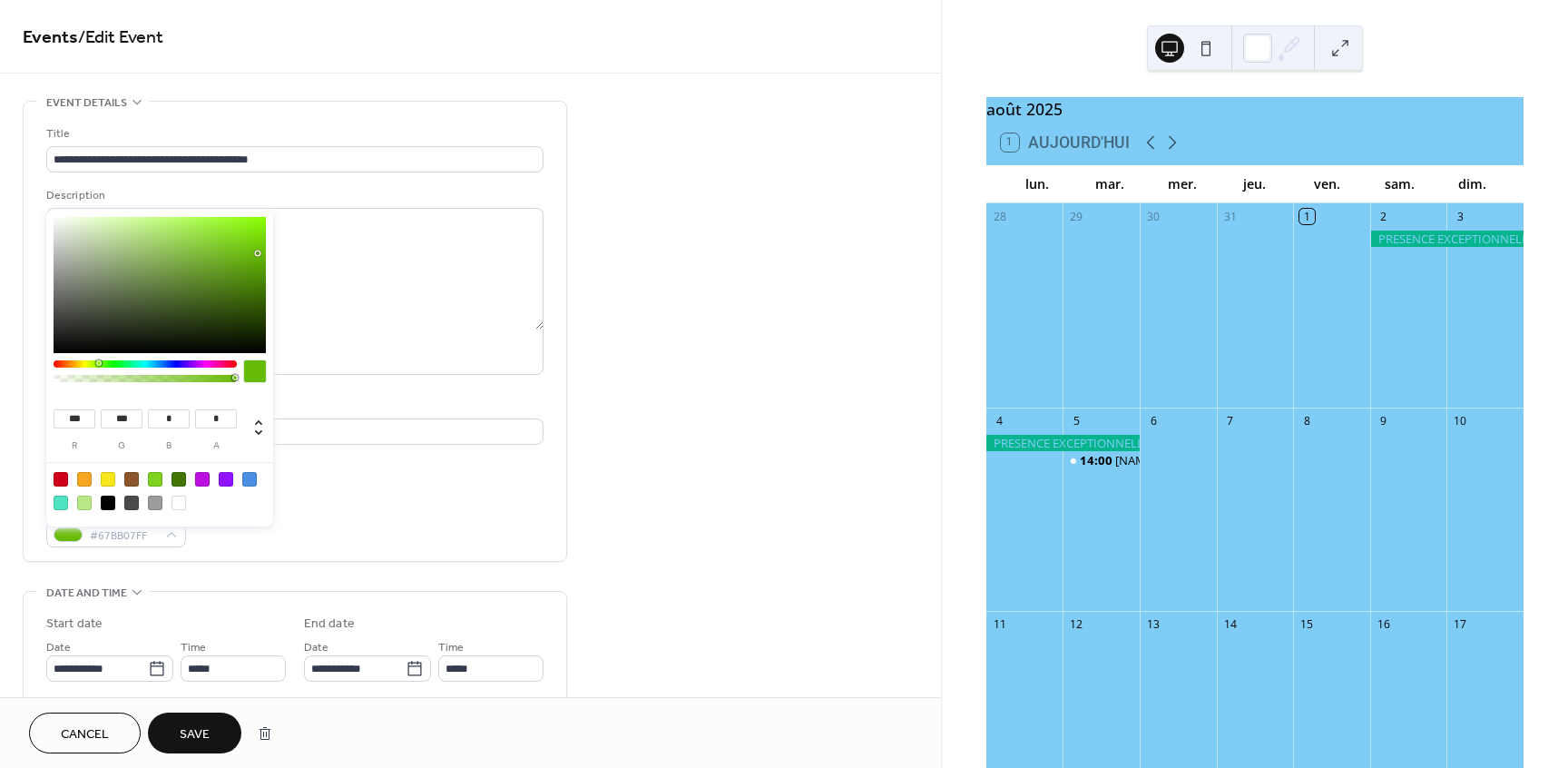 click at bounding box center (258, 253) 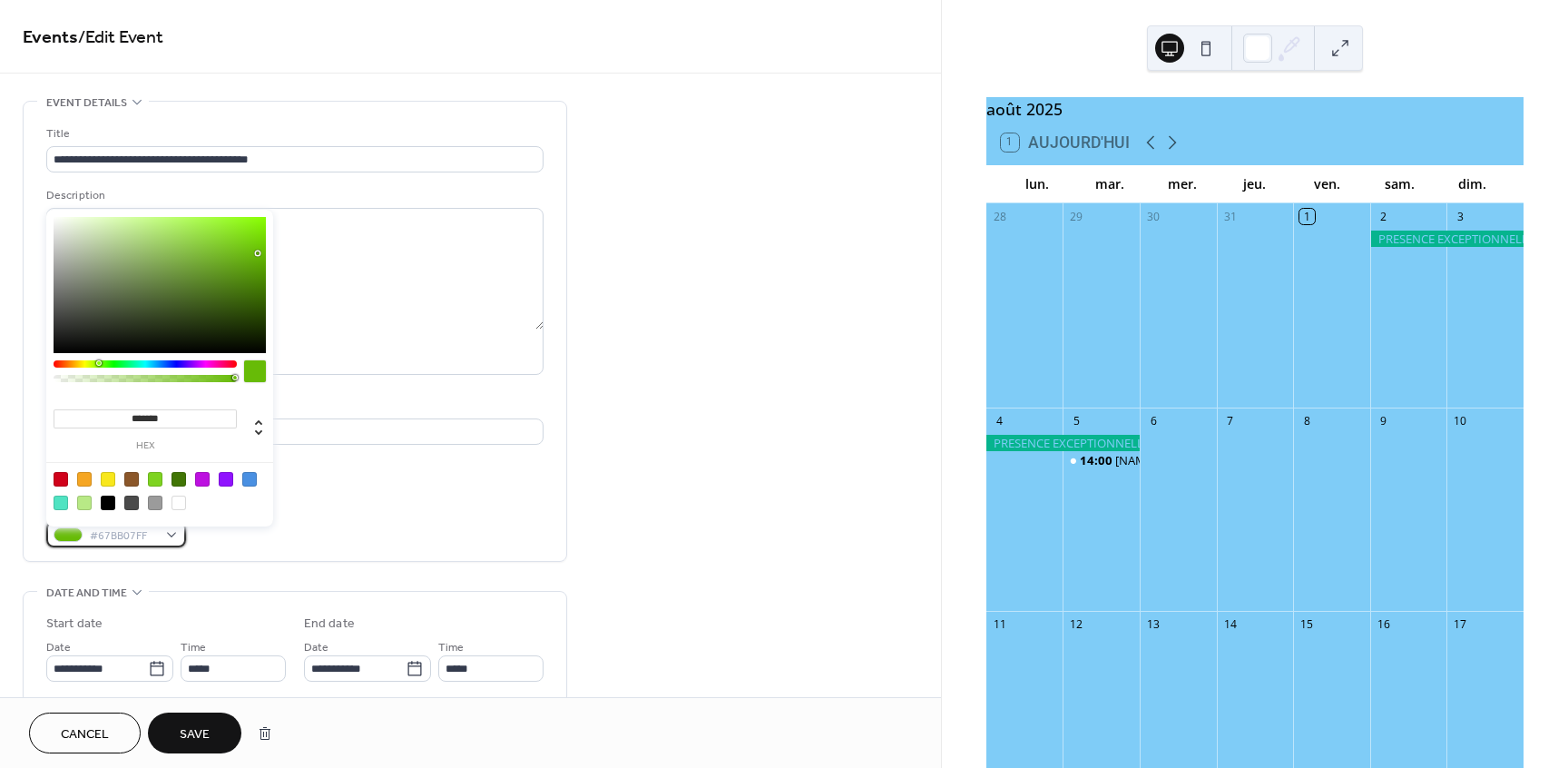 click on "#67BB07FF" at bounding box center [116, 534] 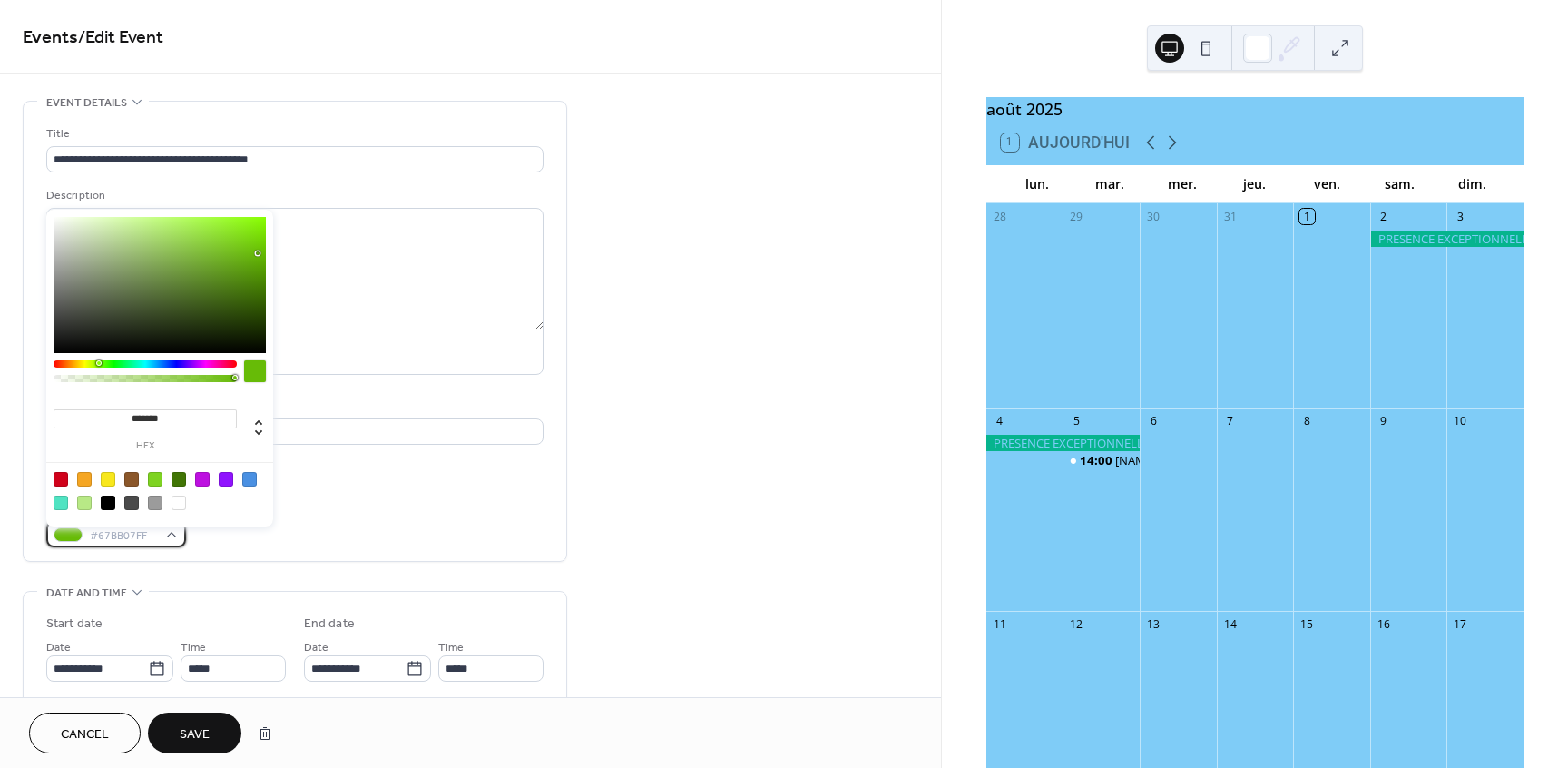 click on "#67BB07FF" at bounding box center (116, 534) 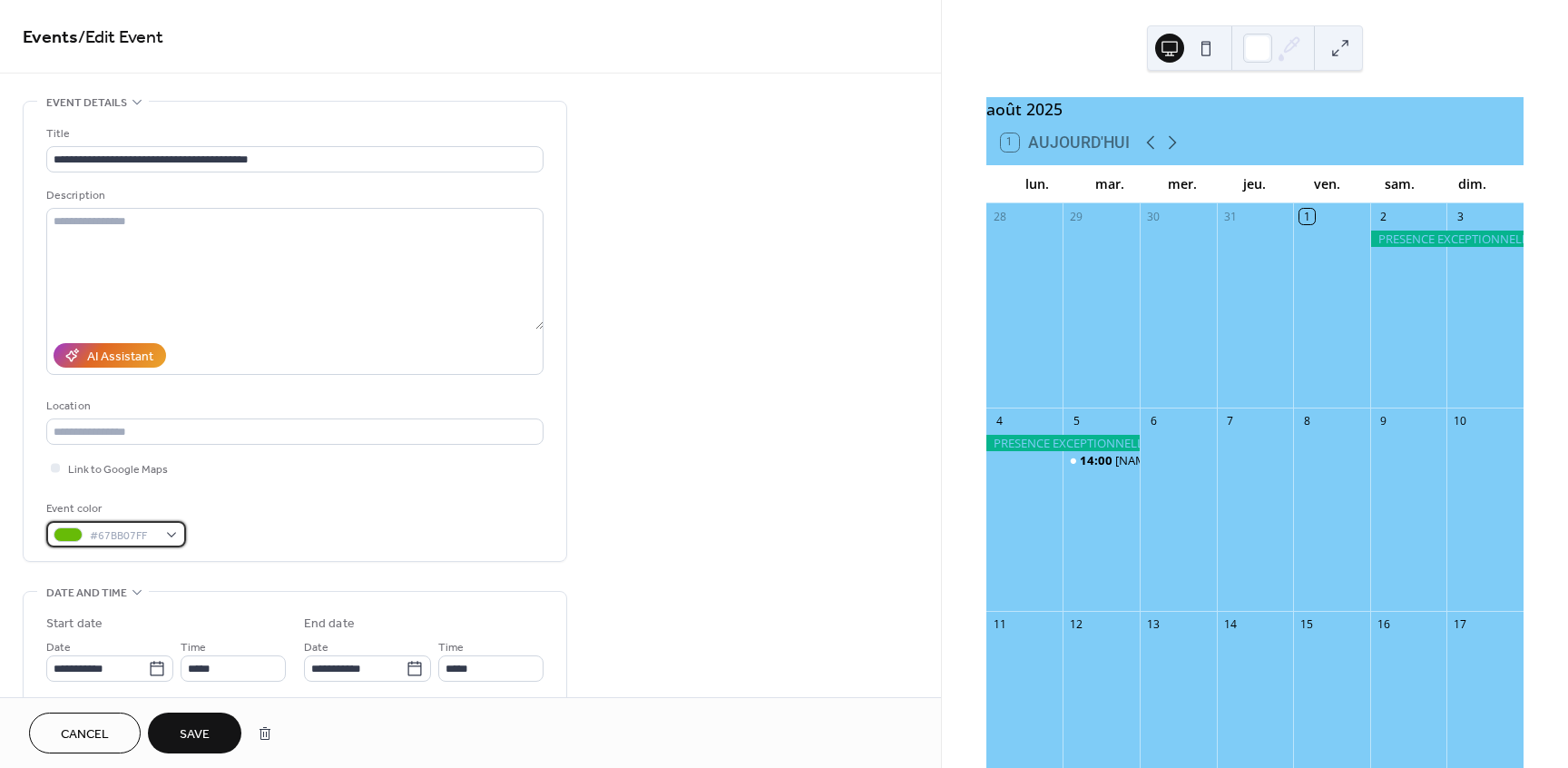 click on "#67BB07FF" at bounding box center (116, 534) 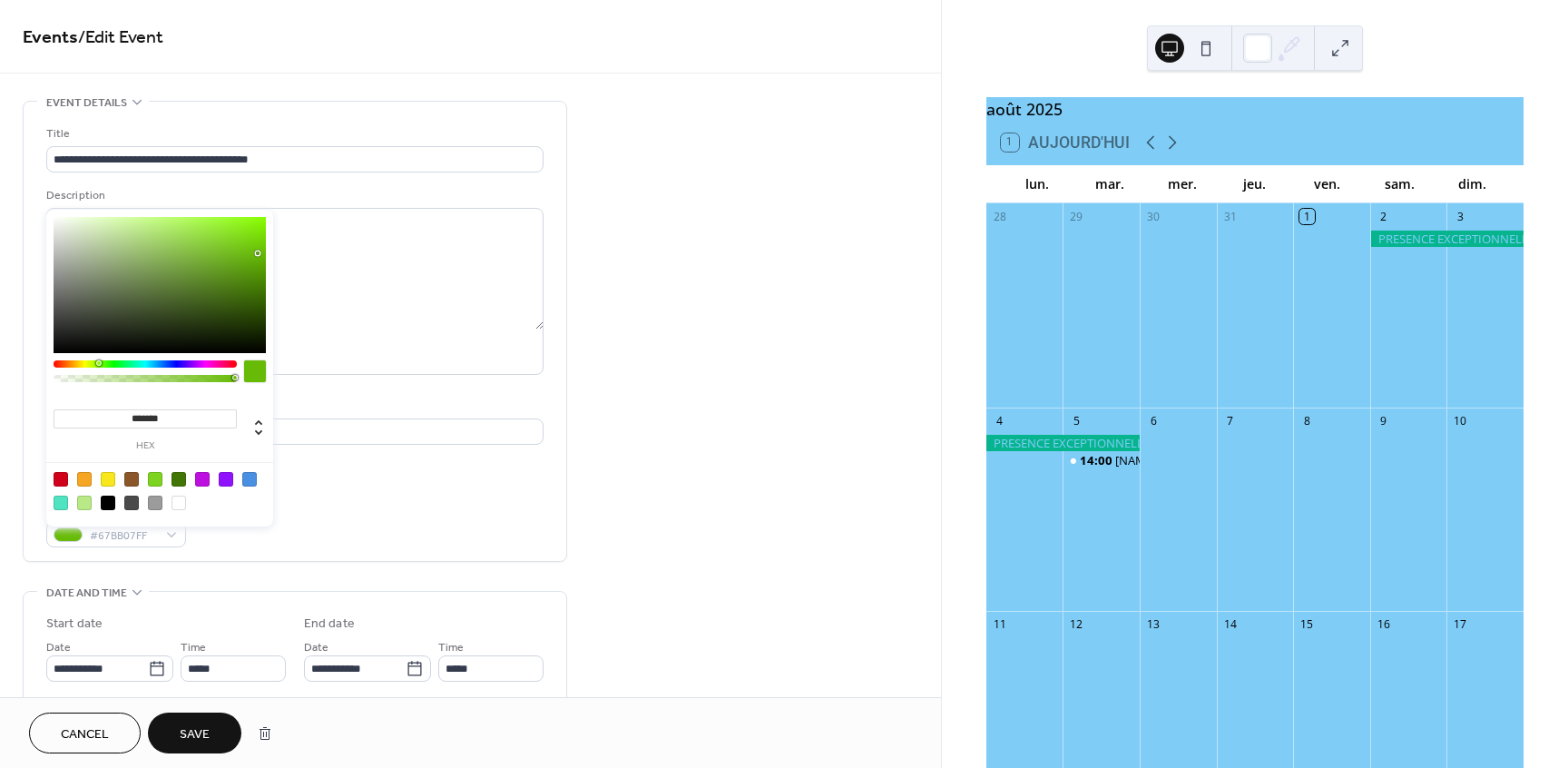 click at bounding box center (255, 371) 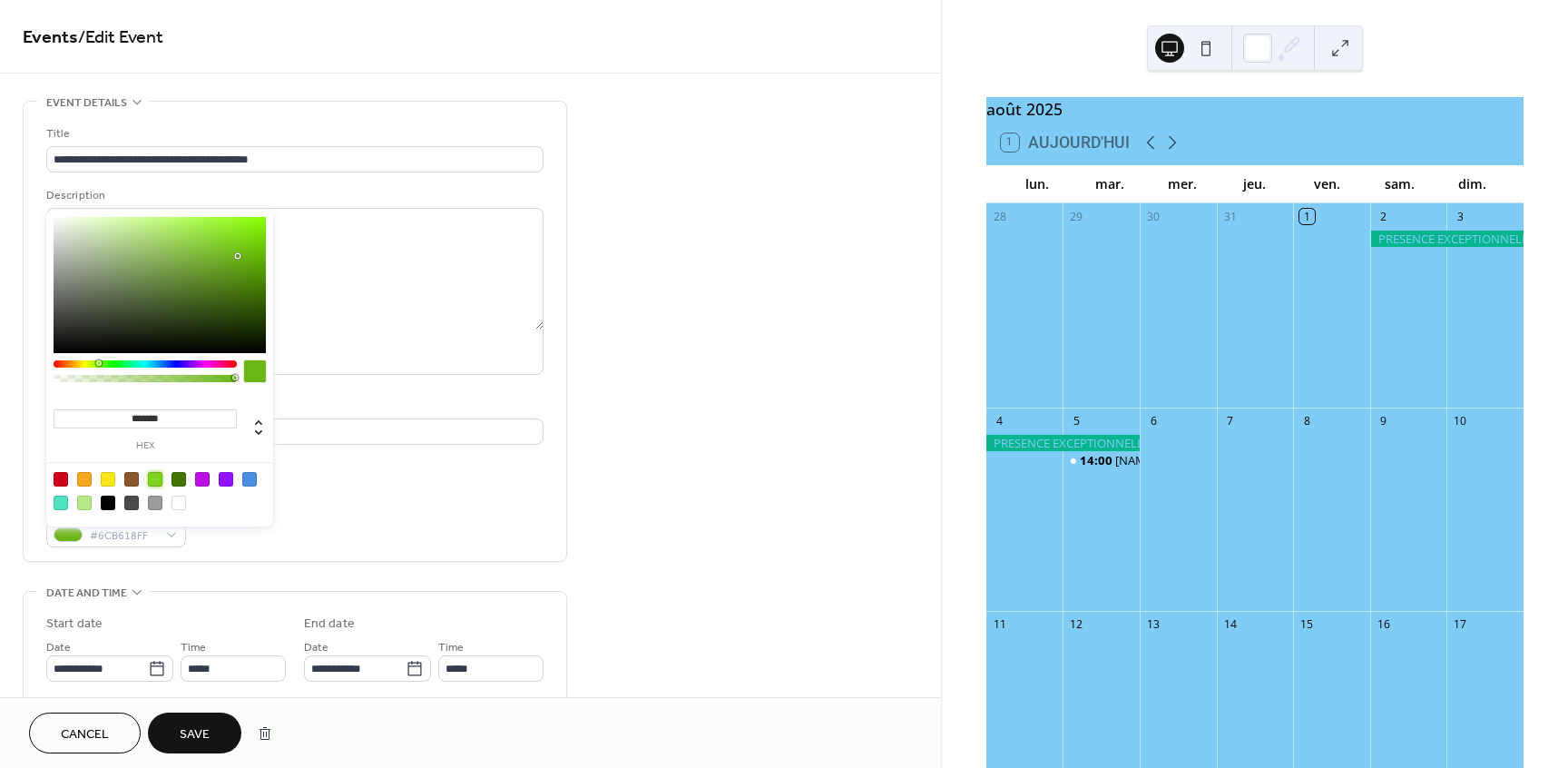 click at bounding box center (155, 479) 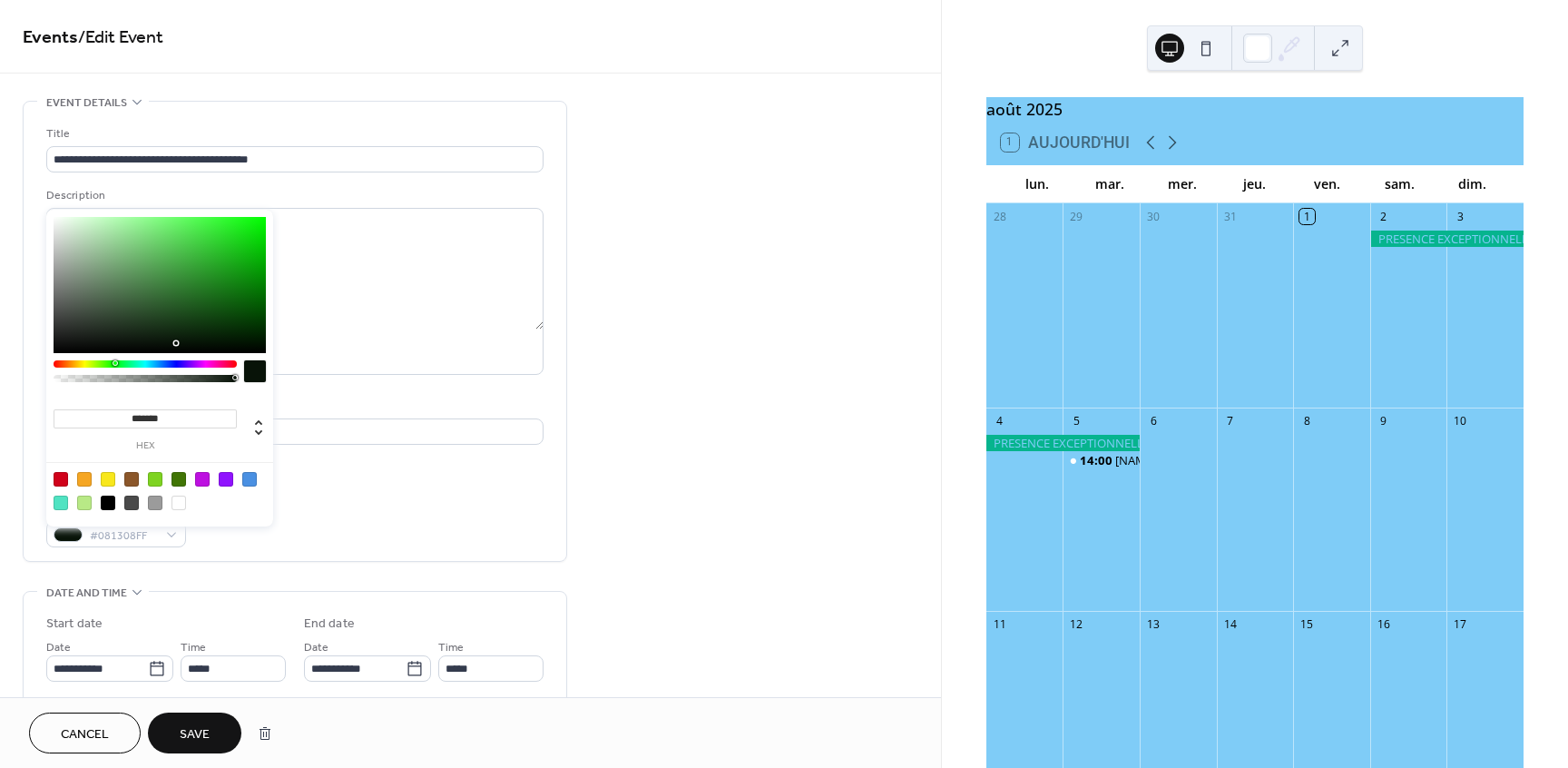 drag, startPoint x: 233, startPoint y: 238, endPoint x: 181, endPoint y: 343, distance: 117.17082 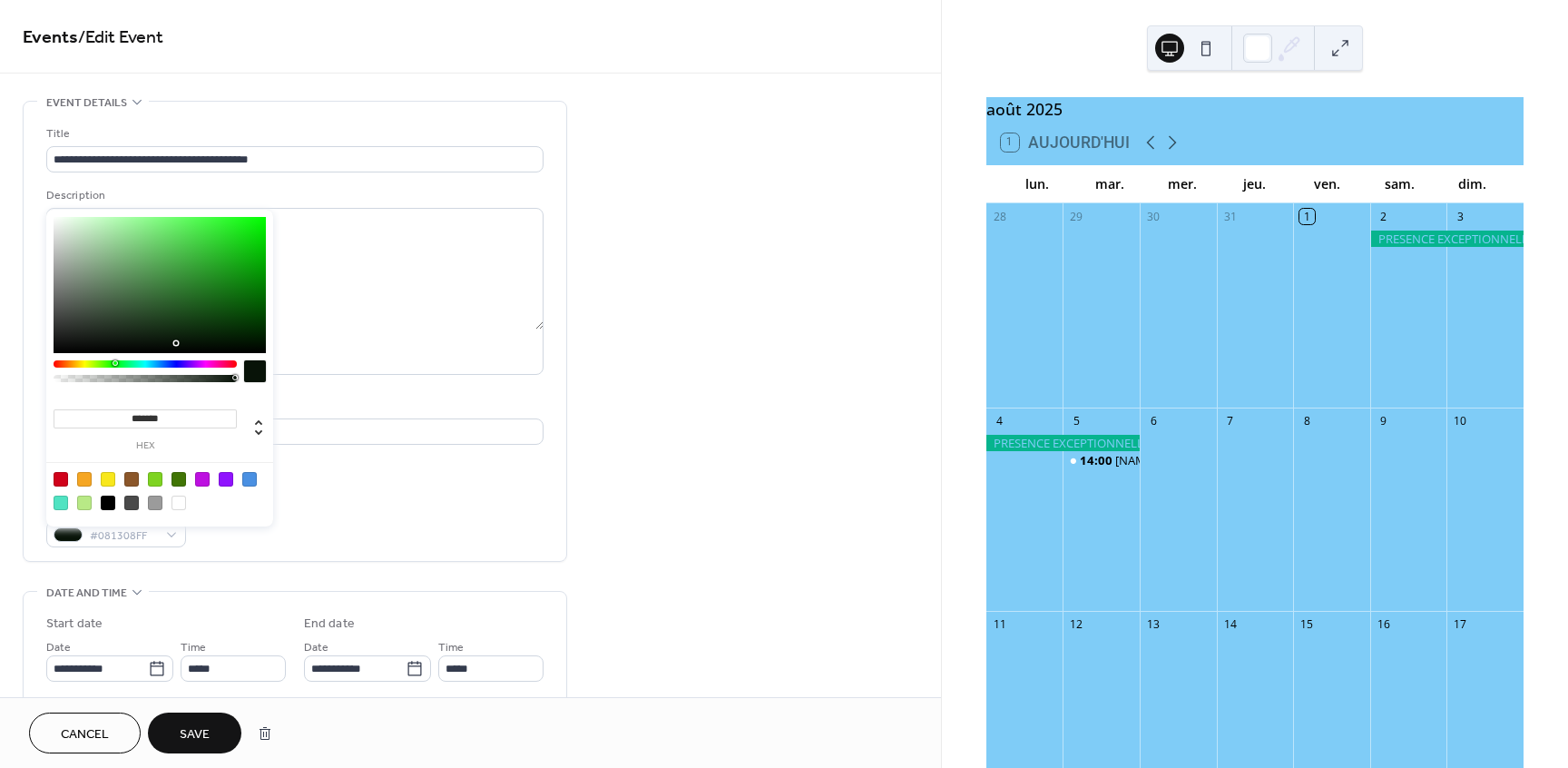 click at bounding box center [160, 285] 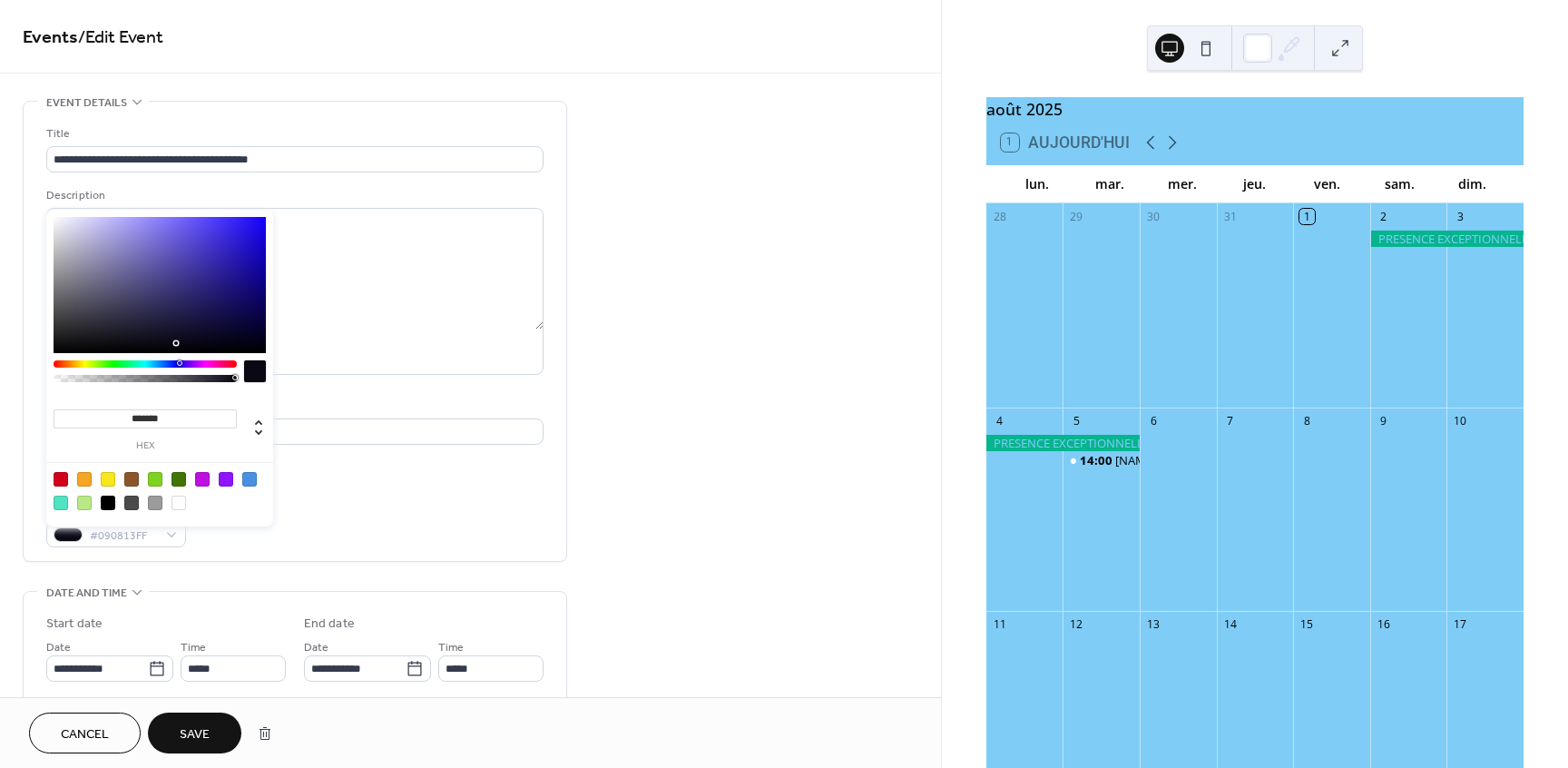 click at bounding box center (145, 364) 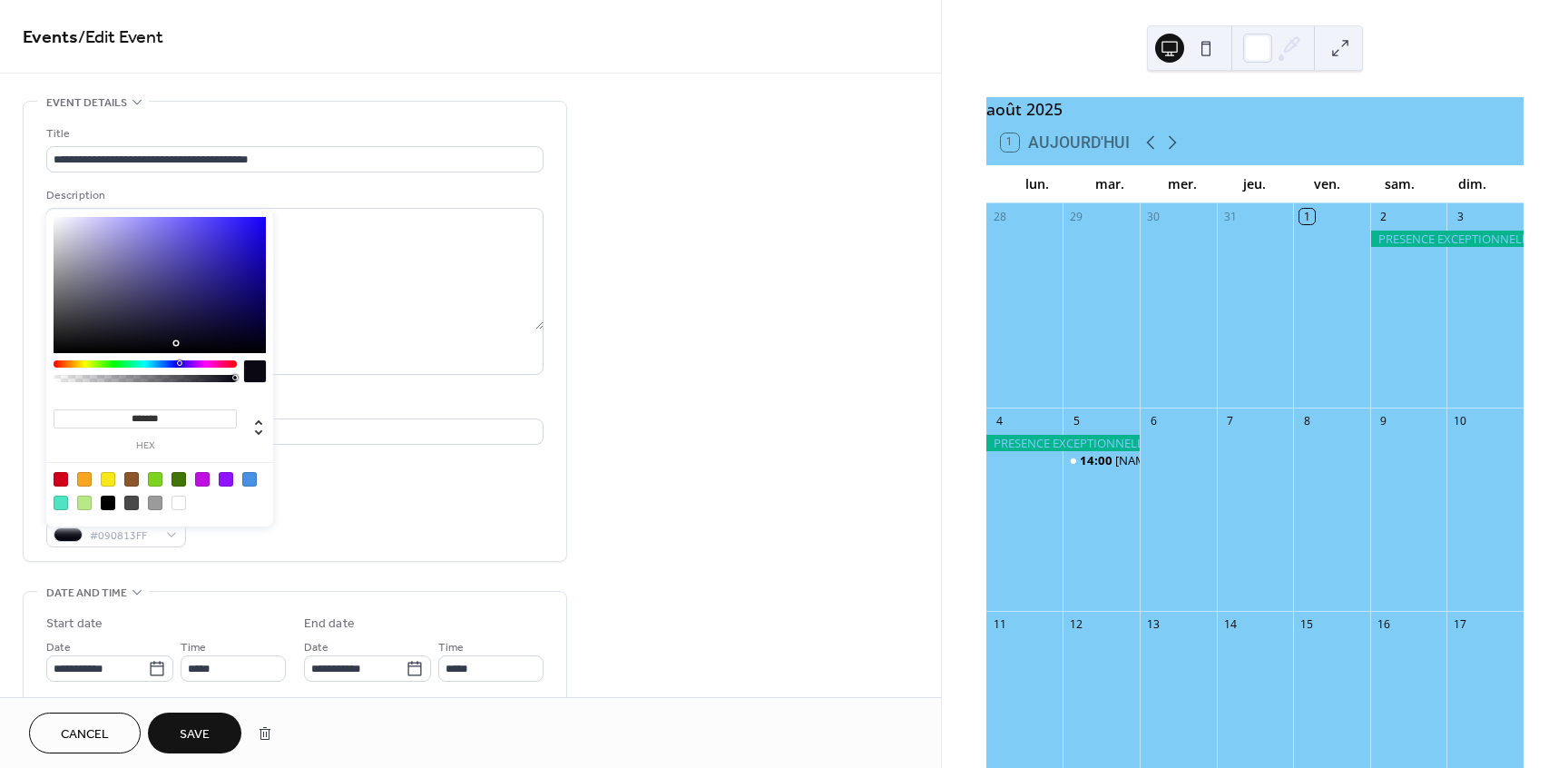 click at bounding box center (145, 364) 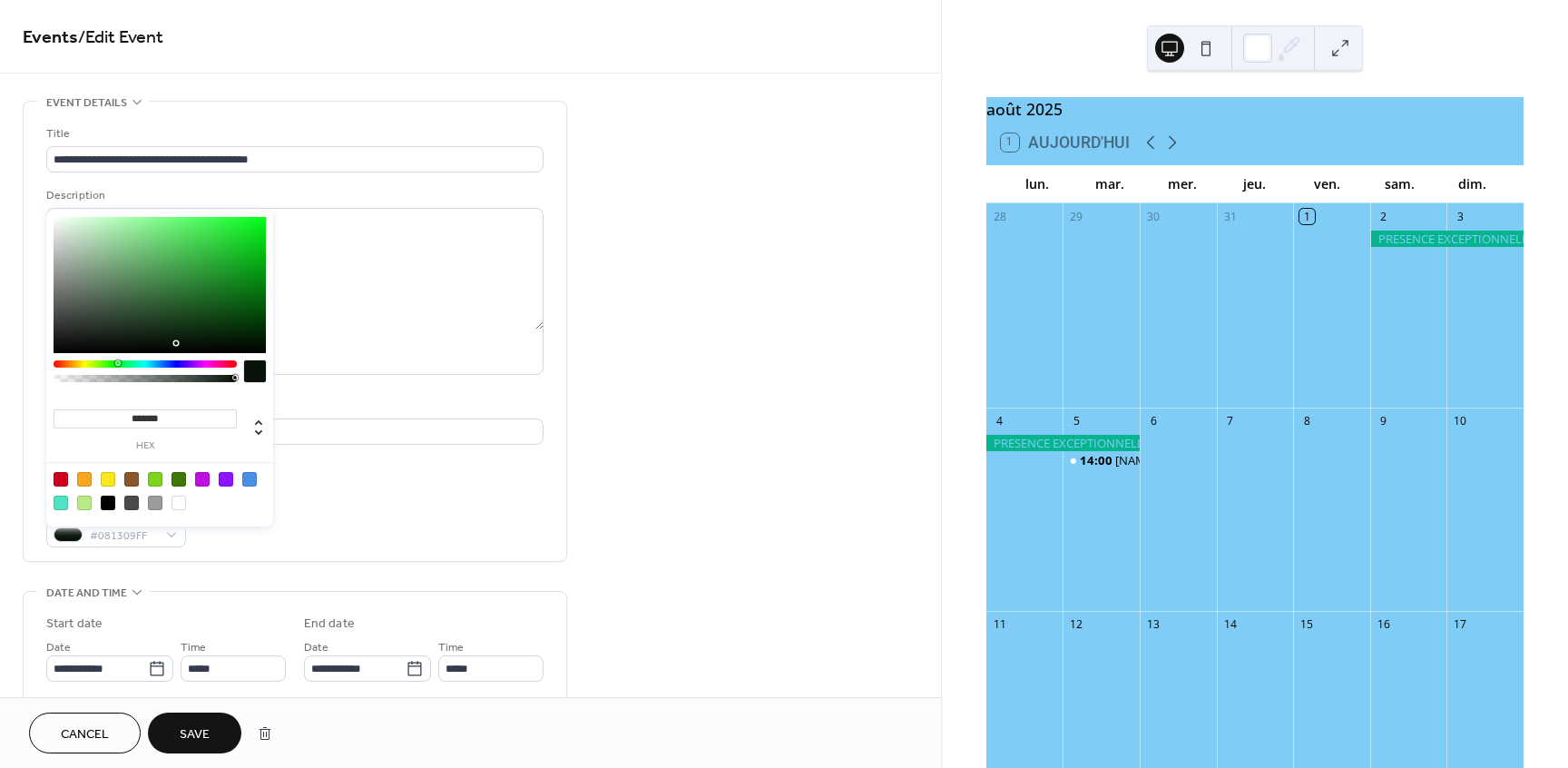 click at bounding box center (145, 364) 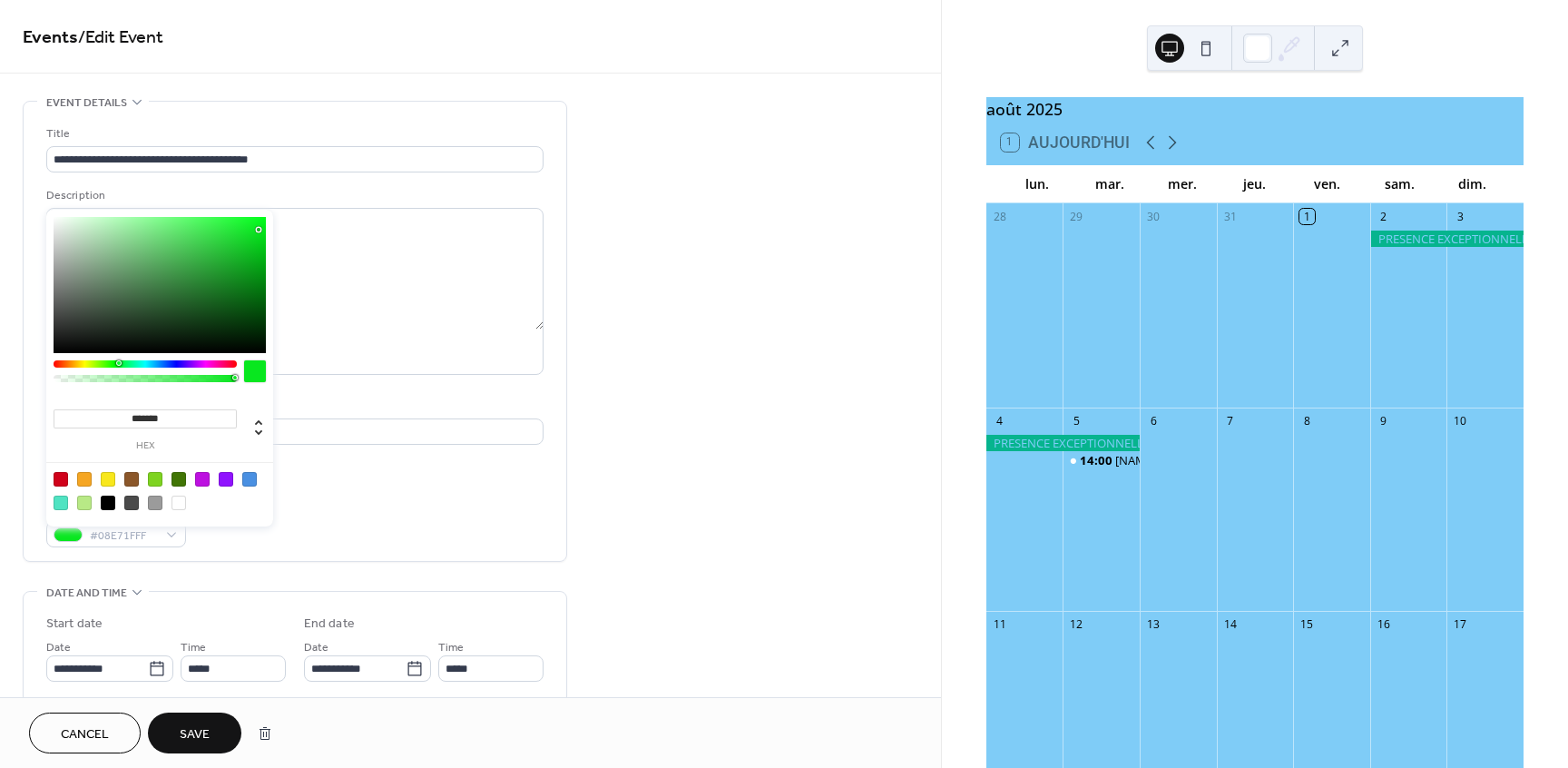 type on "*******" 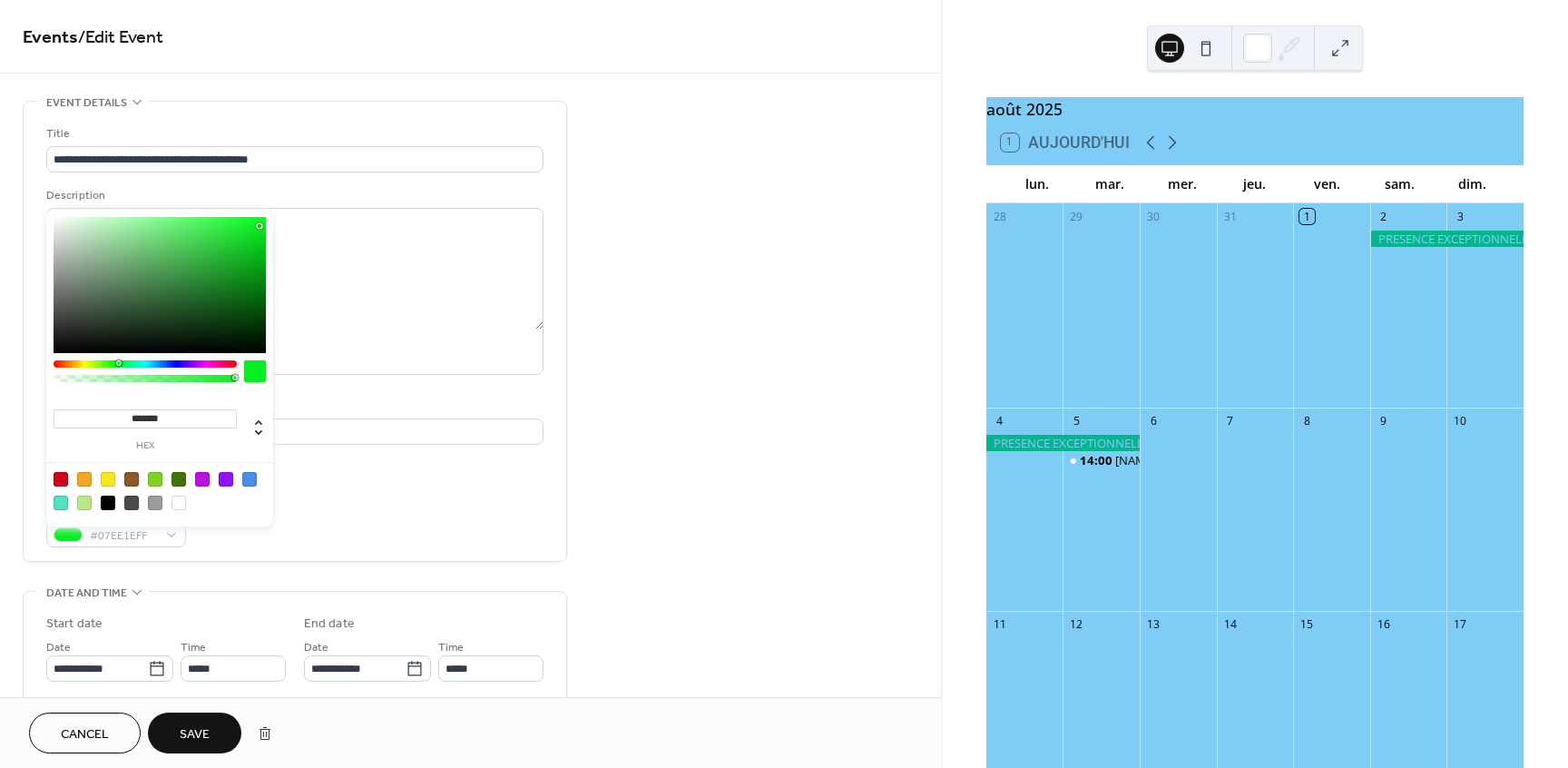 drag, startPoint x: 179, startPoint y: 342, endPoint x: 260, endPoint y: 226, distance: 141.4814 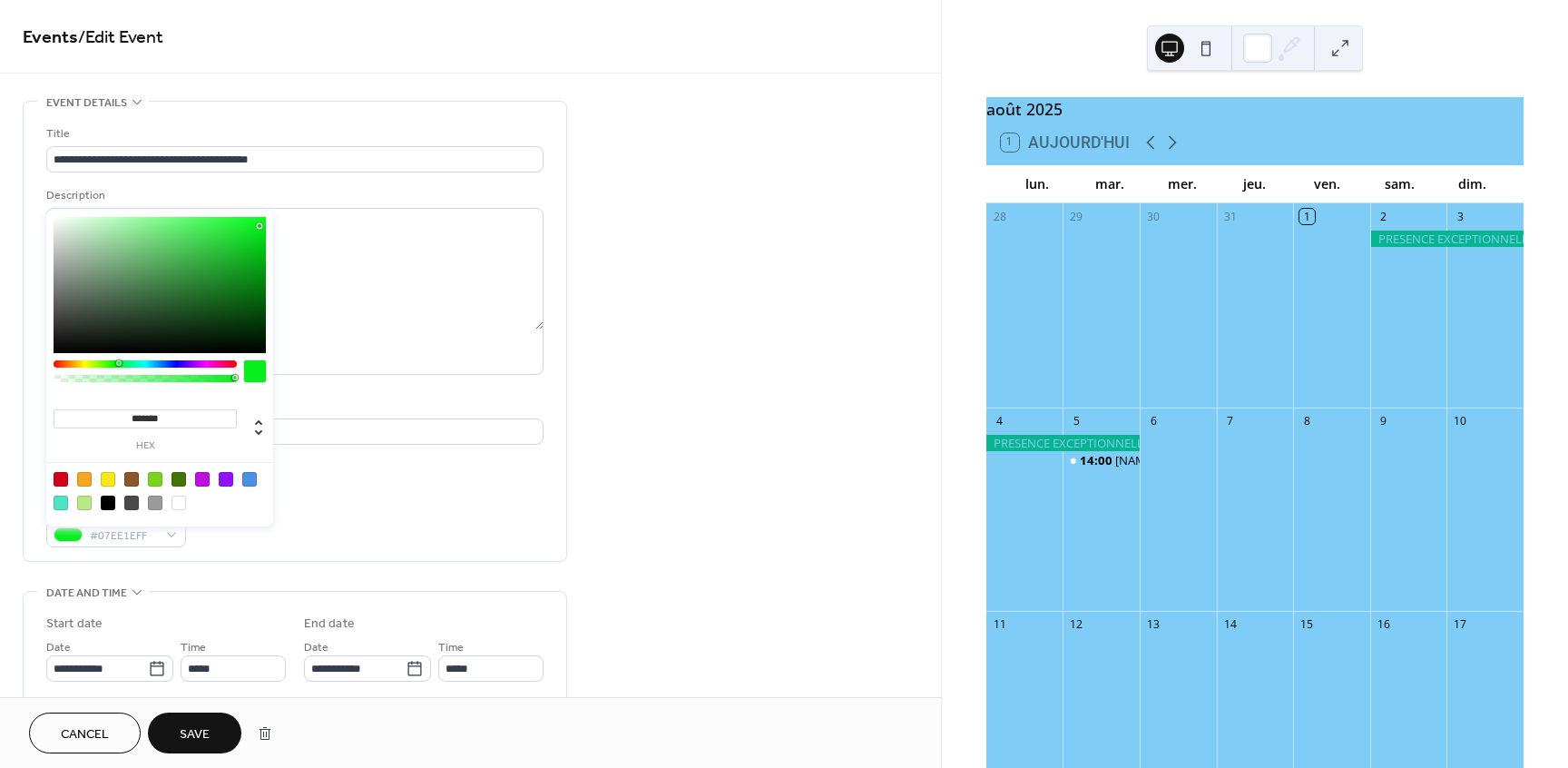 click at bounding box center [160, 285] 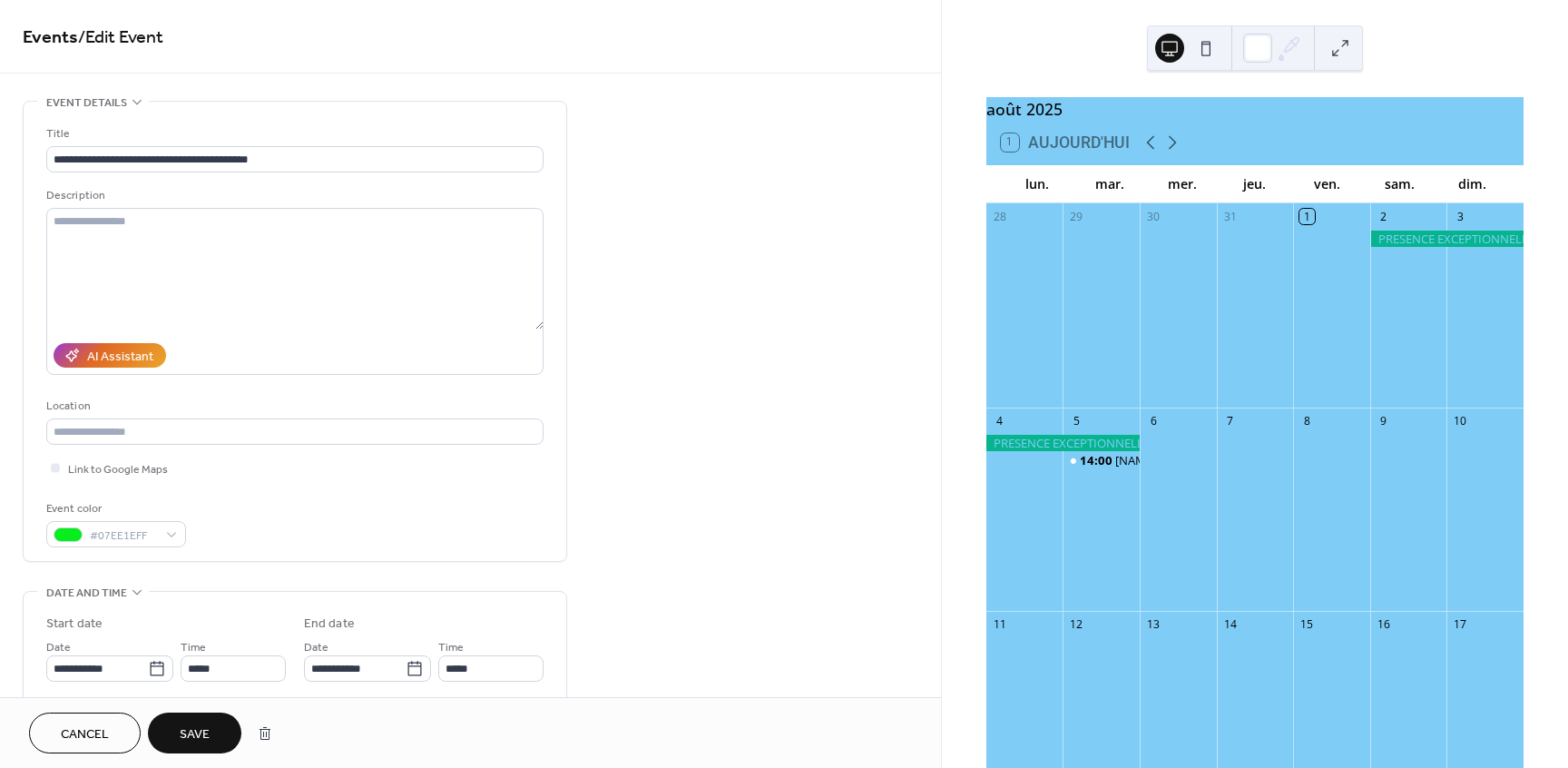 click on "Save" at bounding box center (194, 733) 